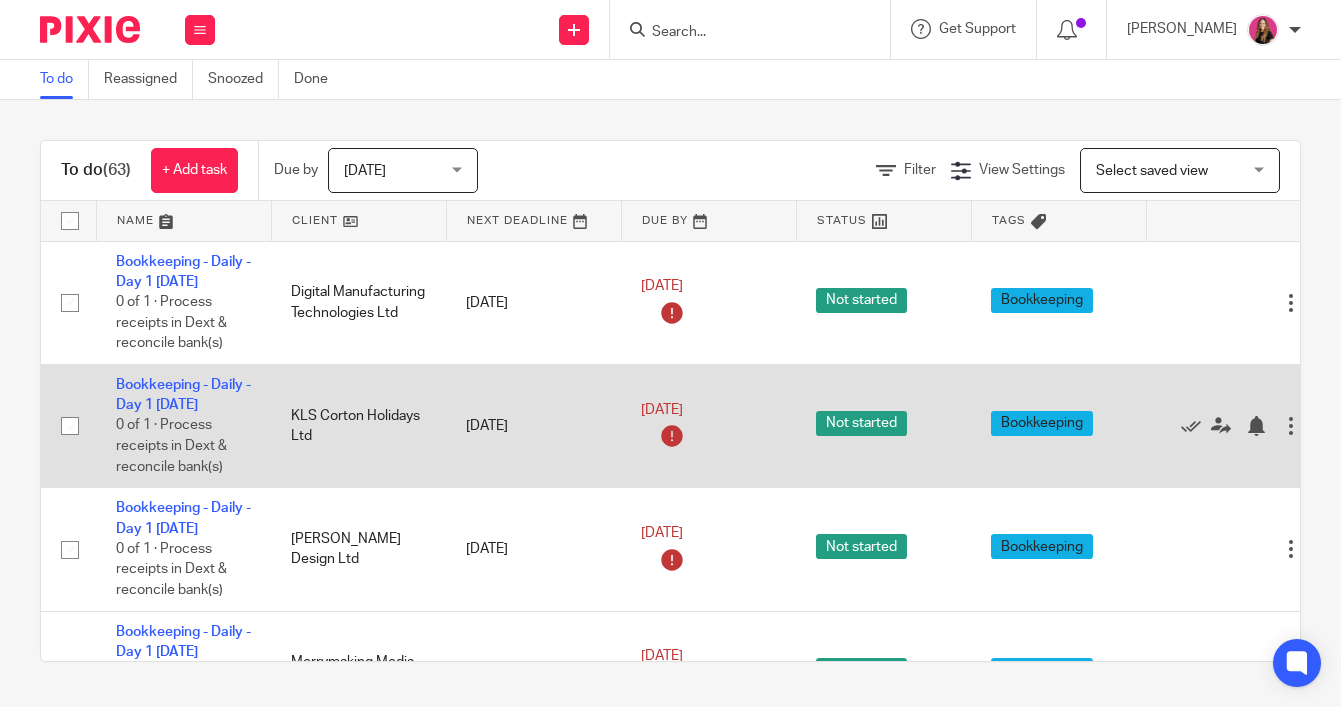 scroll, scrollTop: 0, scrollLeft: 0, axis: both 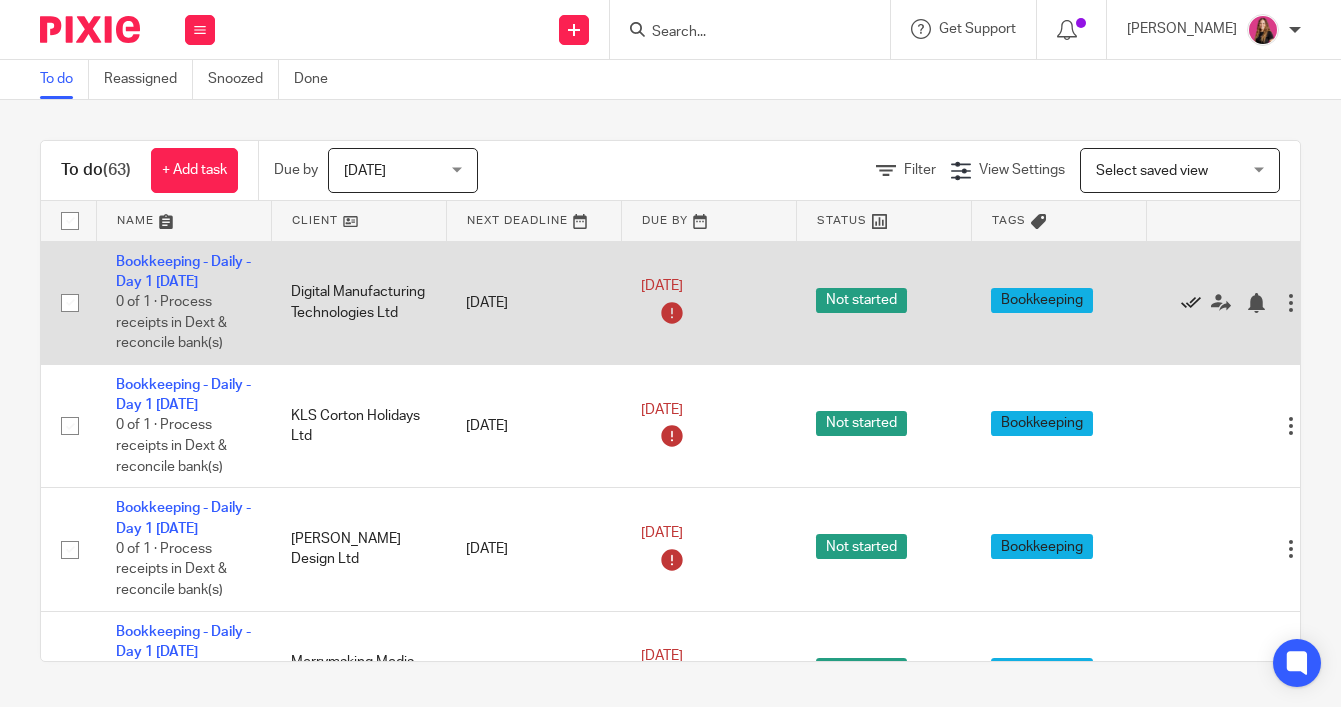 click at bounding box center [1191, 303] 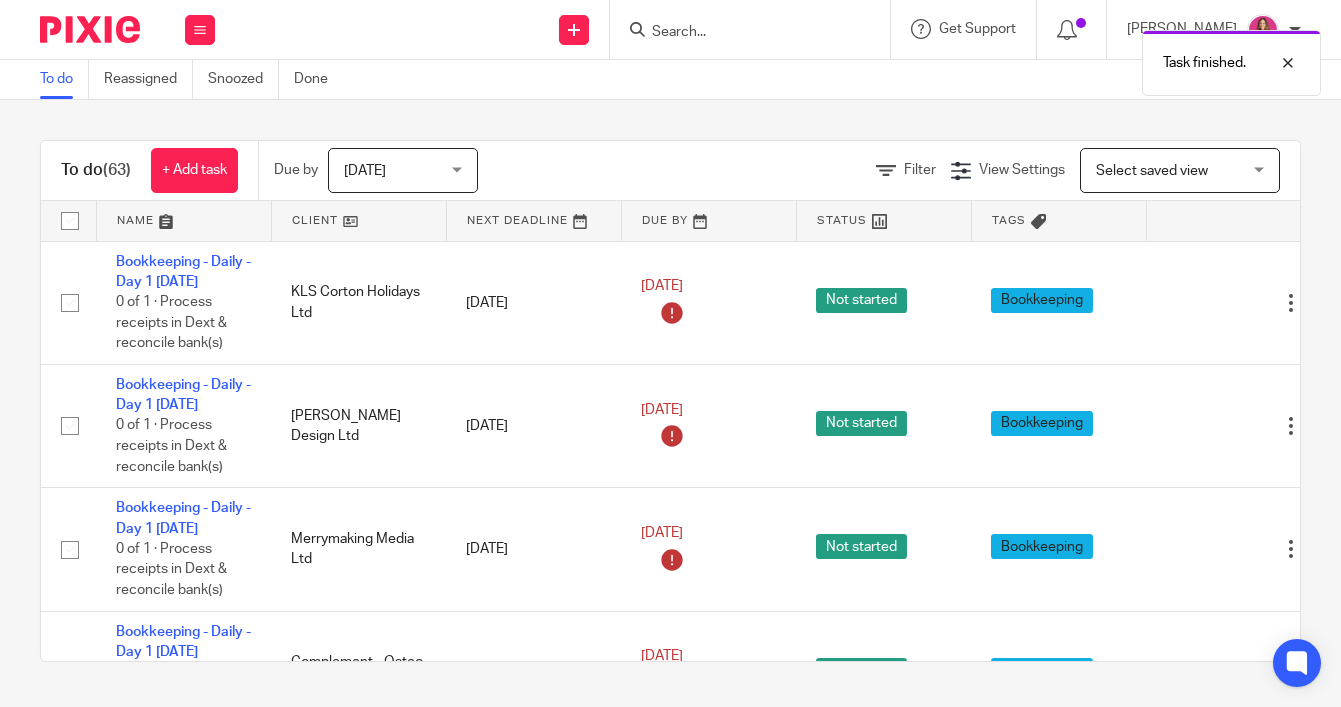click at bounding box center [1191, 303] 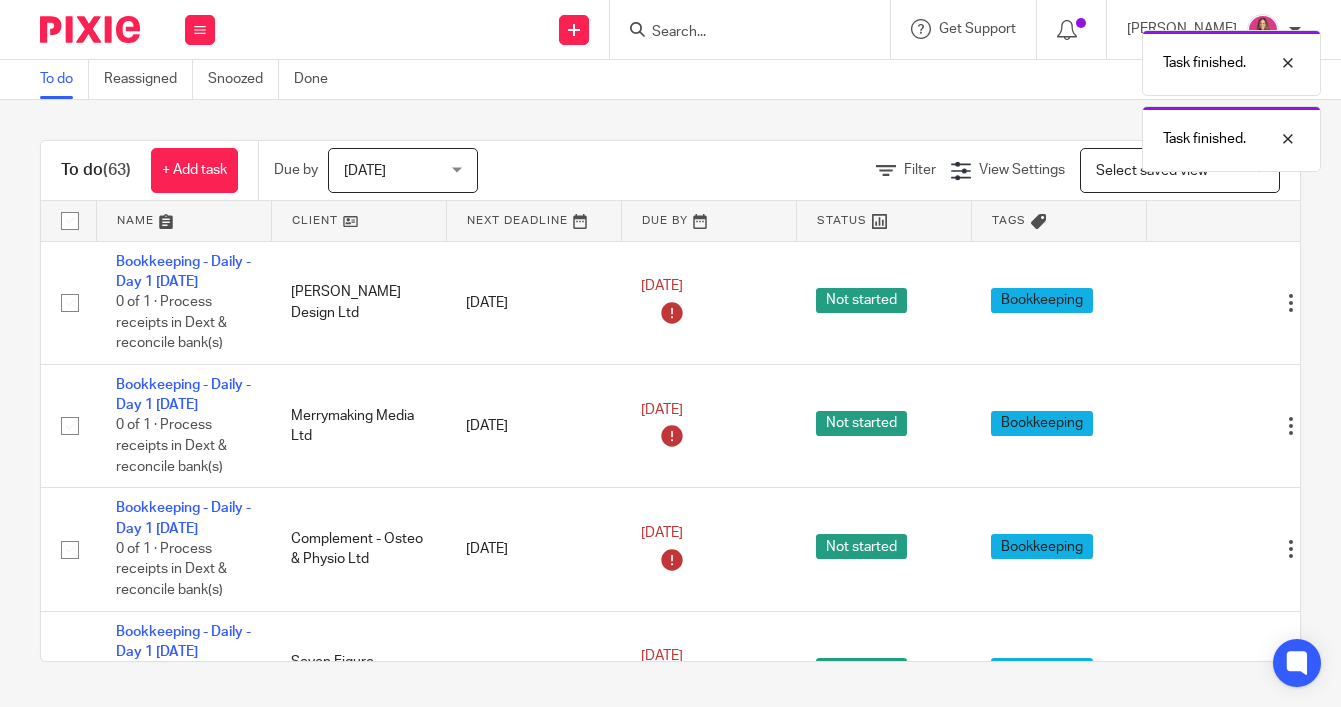 click at bounding box center [1191, 303] 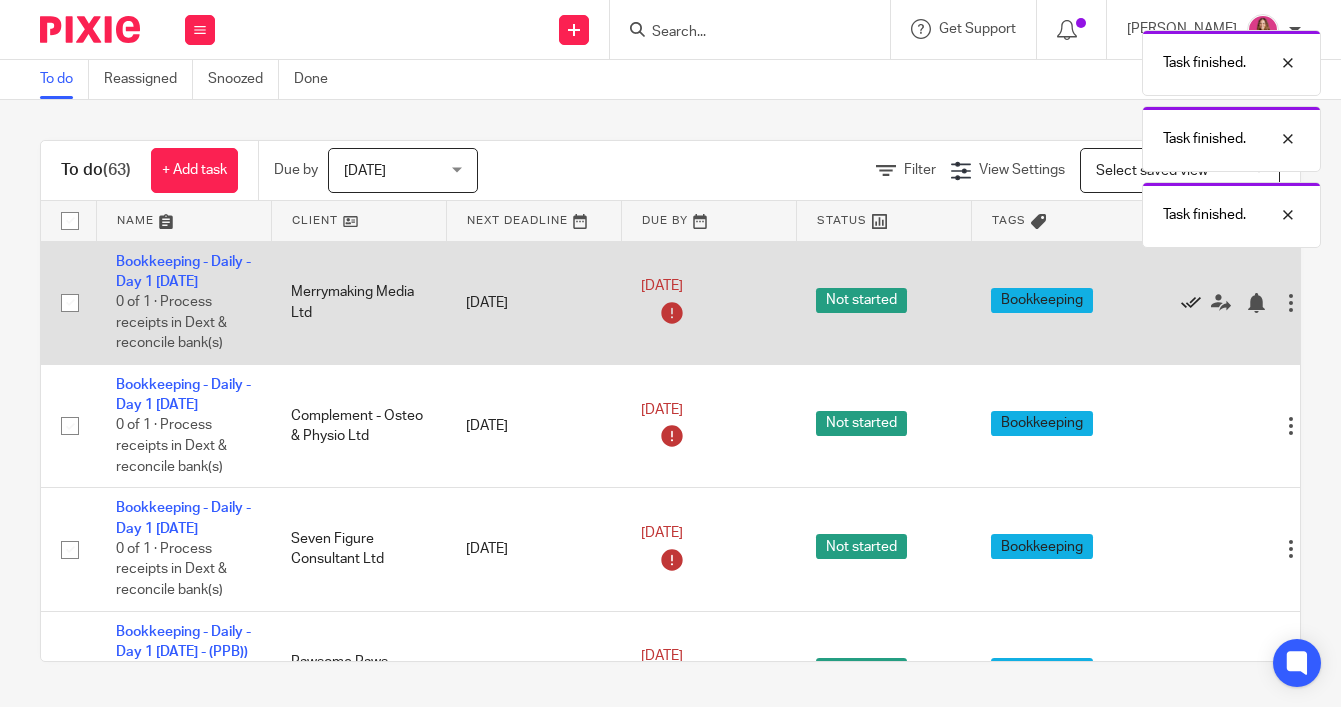 click at bounding box center (1191, 303) 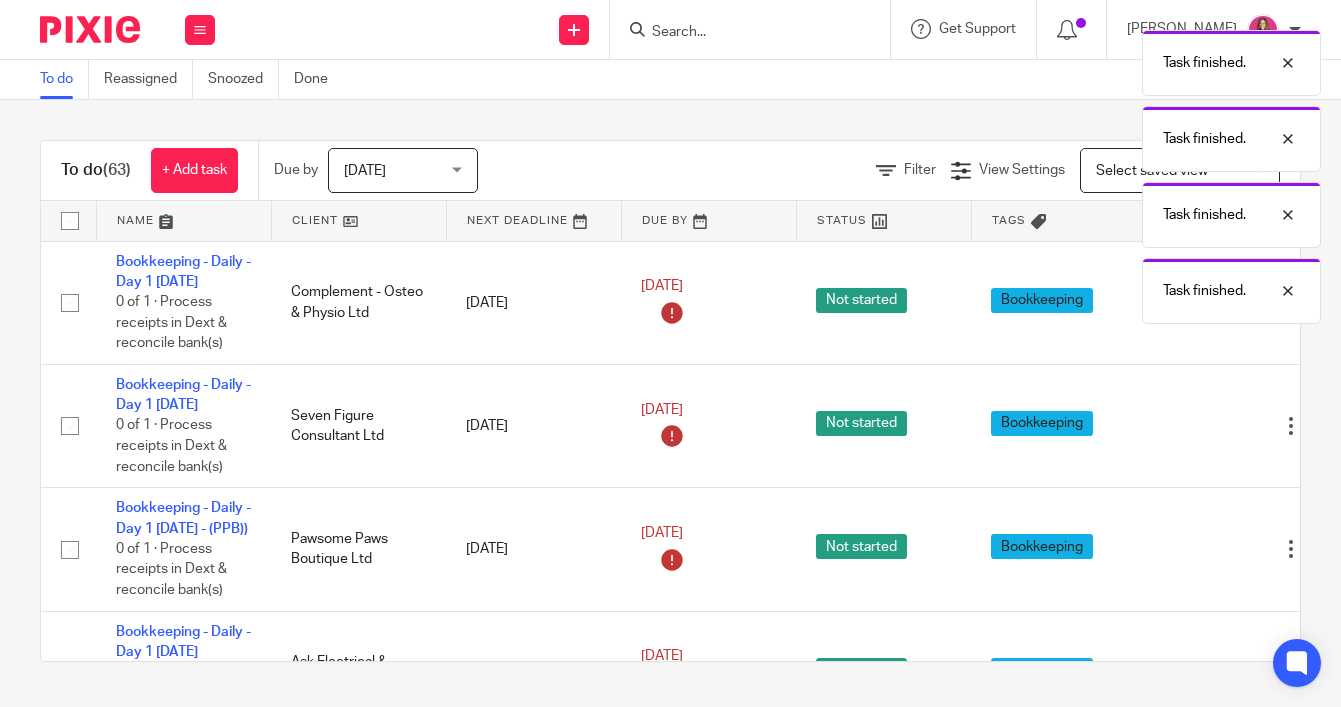 click on "Task finished." at bounding box center [1231, 291] 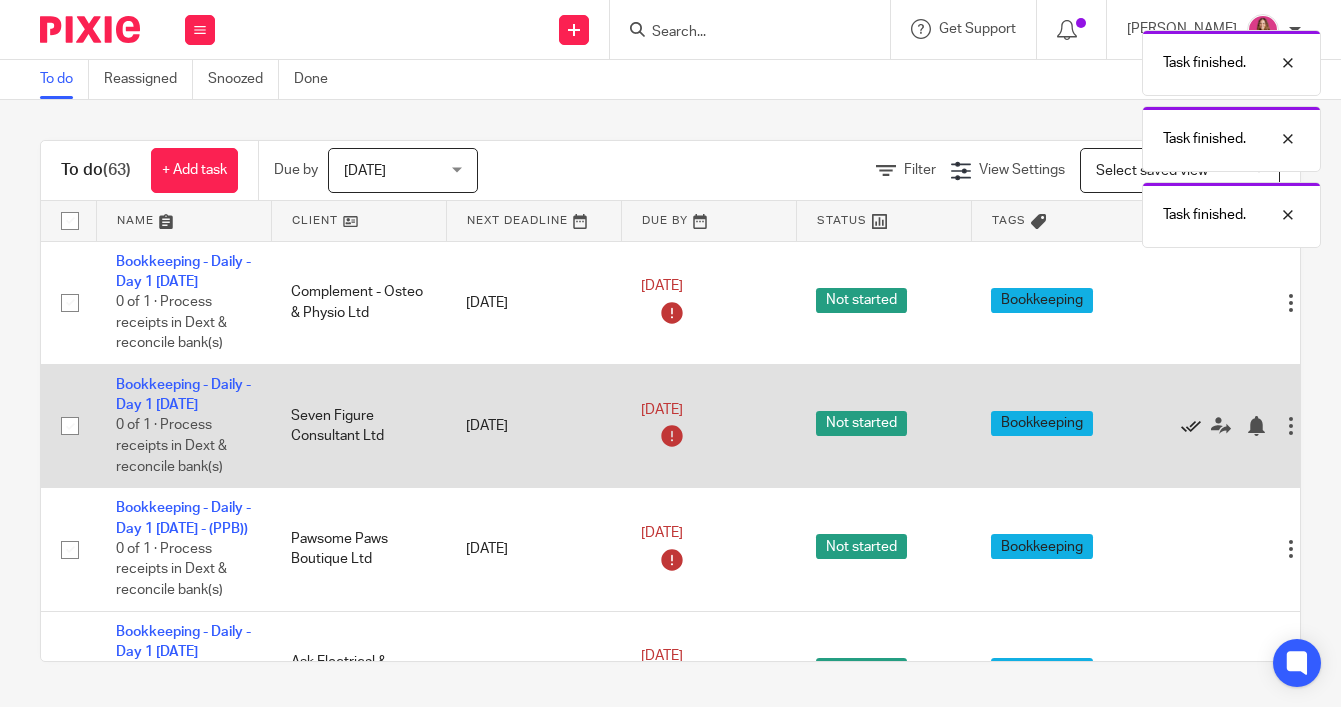 click at bounding box center [1191, 426] 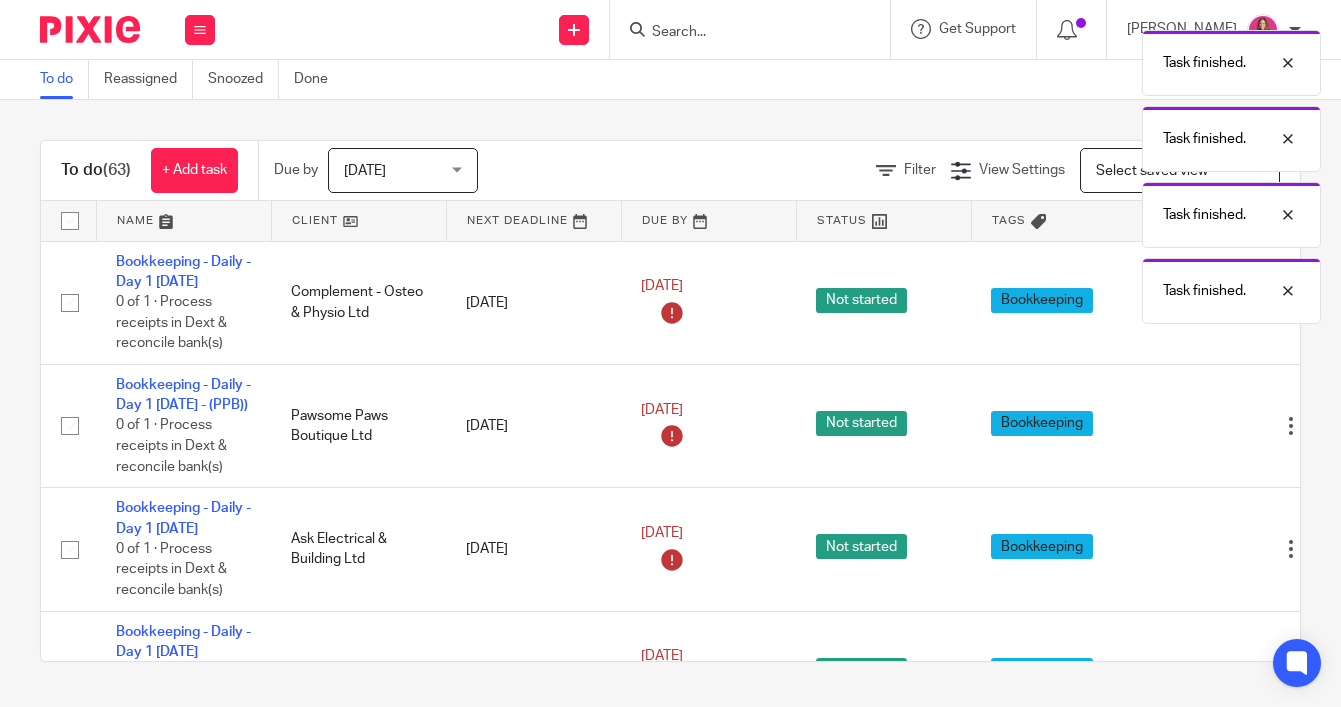 click on "Edit task
Delete" at bounding box center [1233, 426] 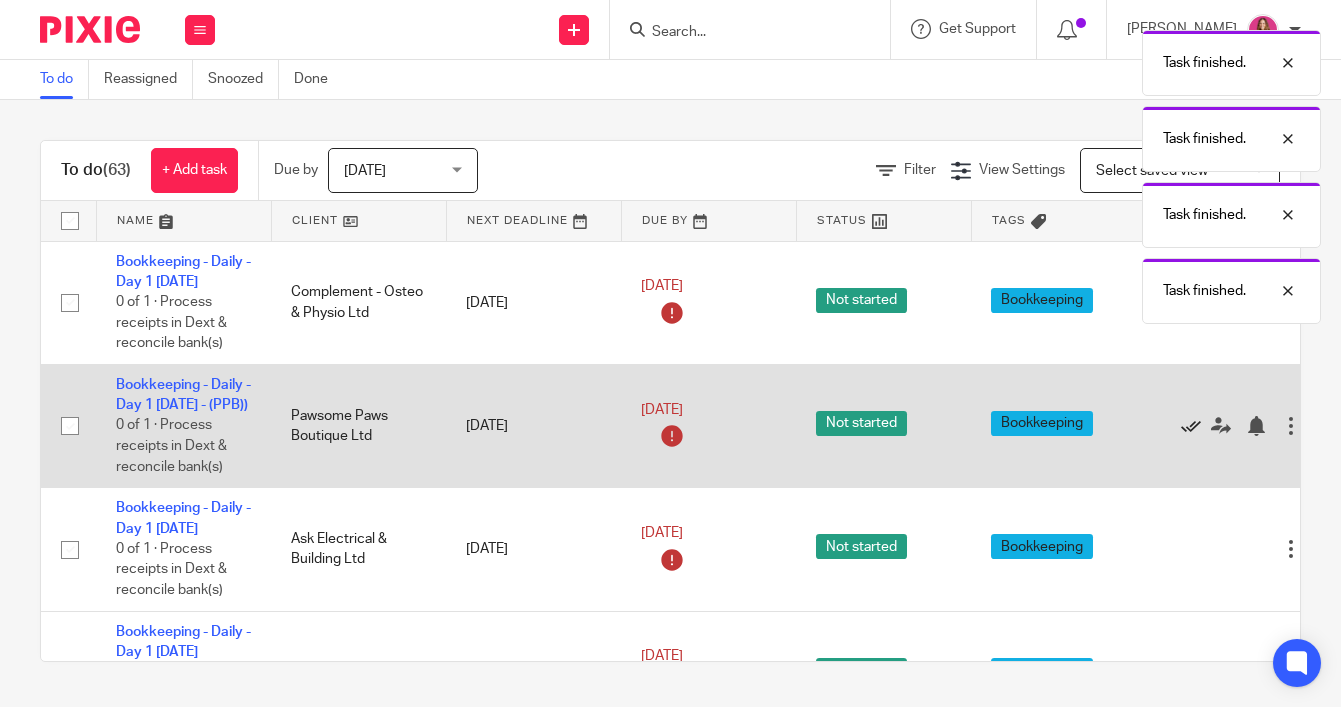 click at bounding box center (1191, 426) 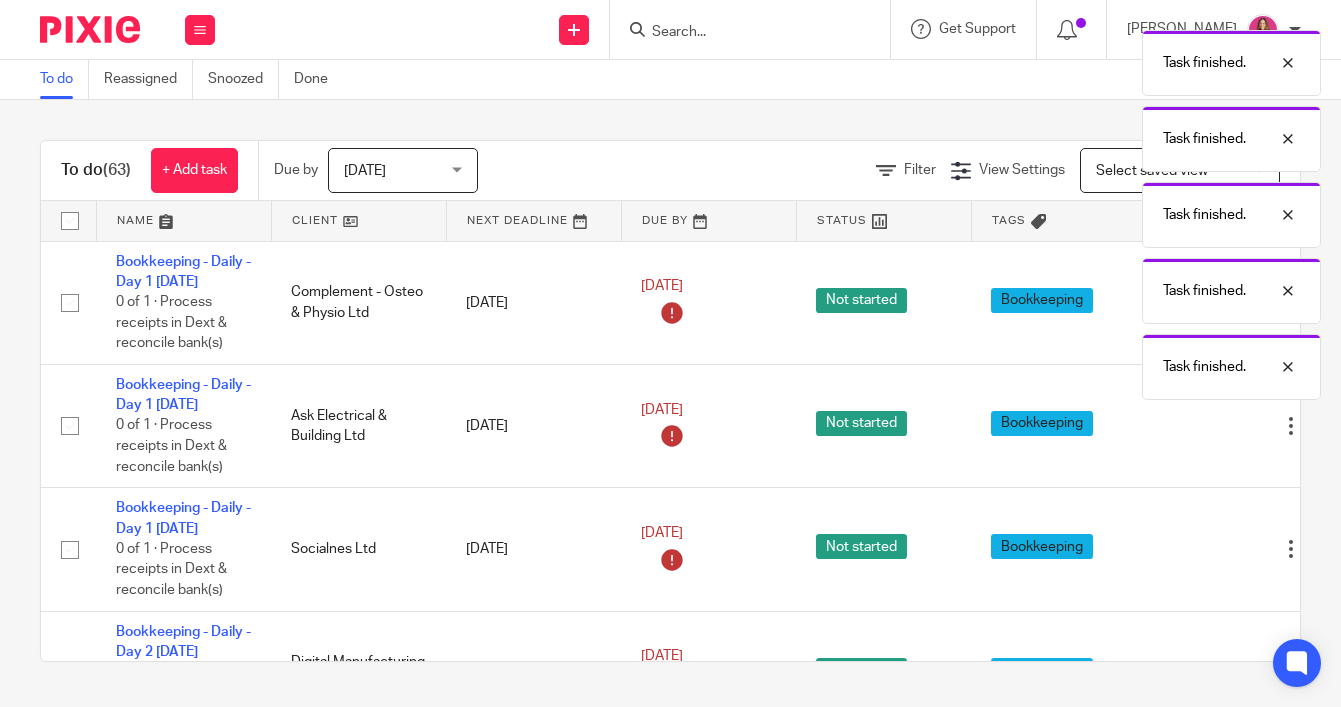 click on "Edit task
Delete" at bounding box center [1233, 426] 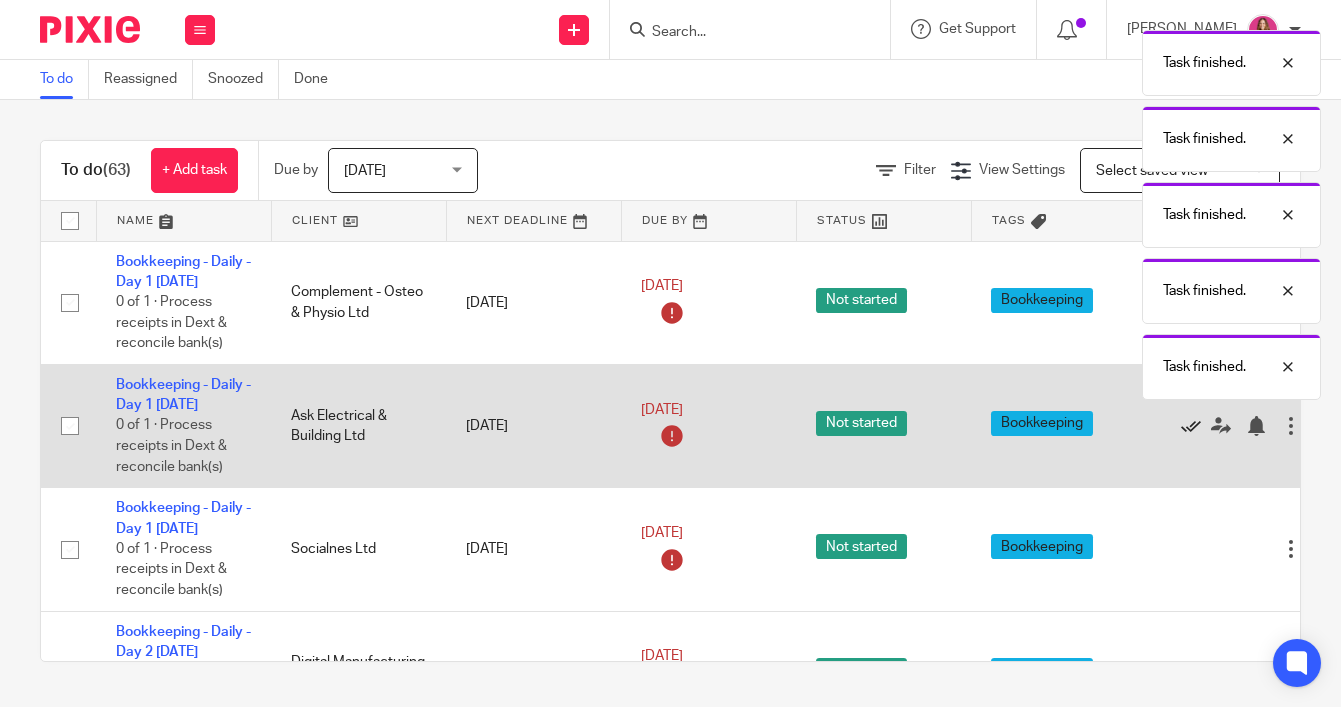 click at bounding box center (1191, 426) 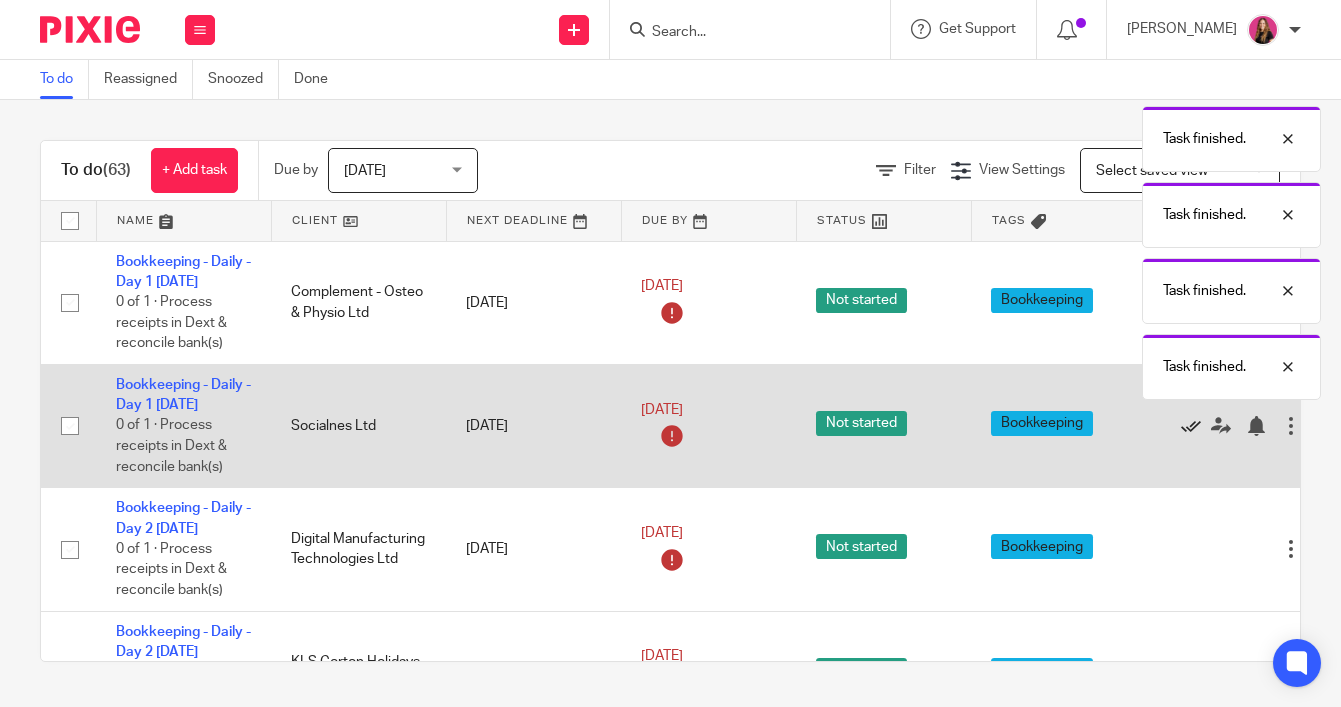 click at bounding box center (1191, 426) 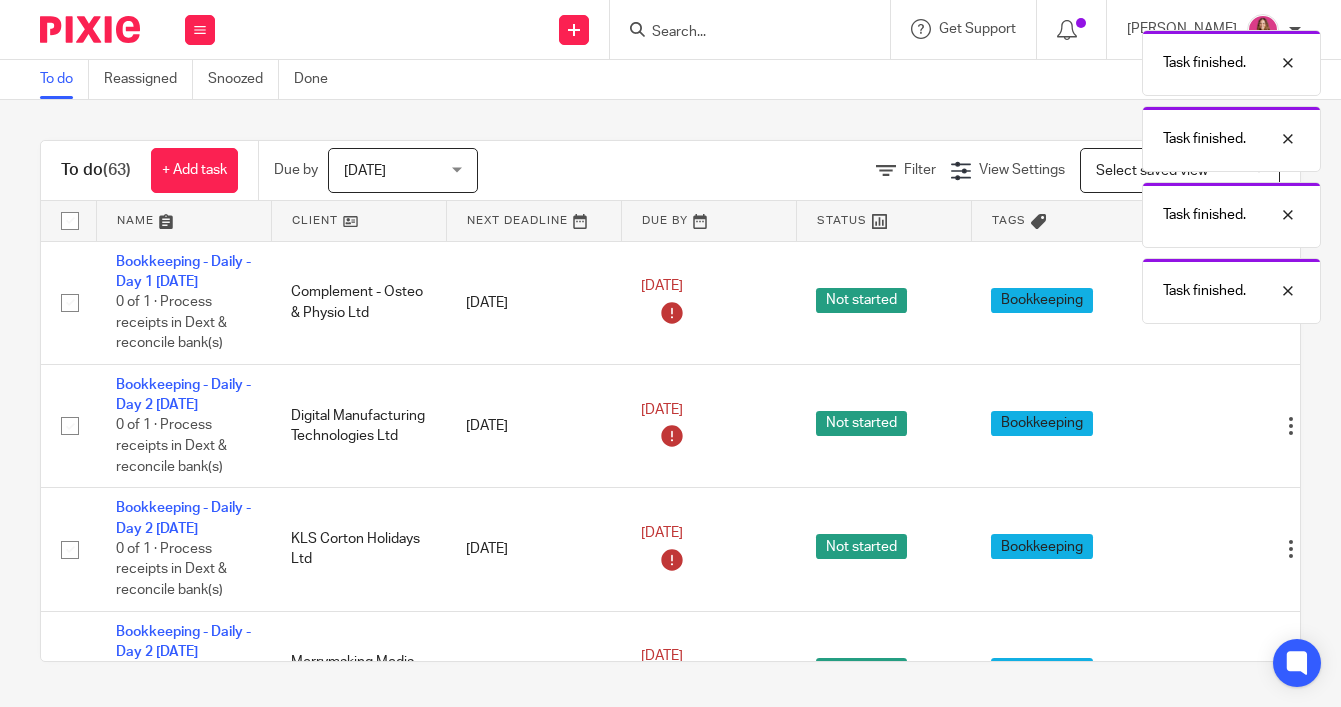 click at bounding box center [1191, 426] 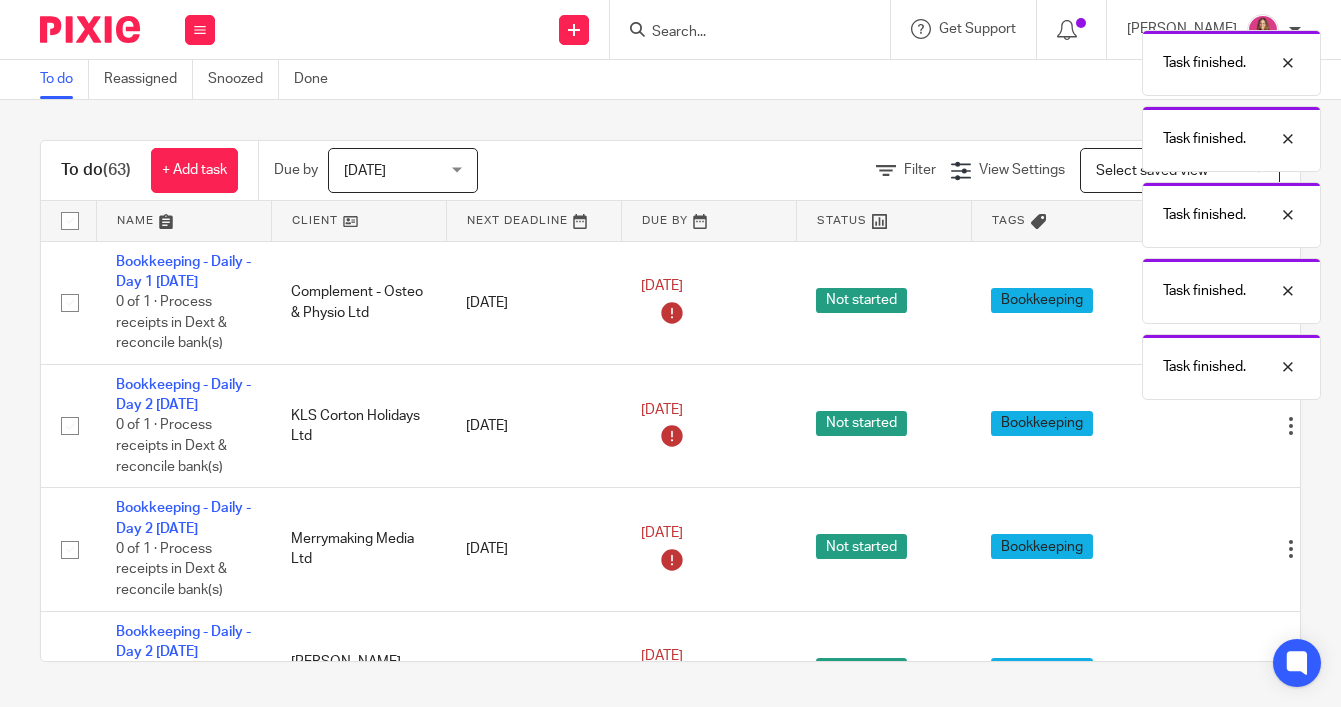 click at bounding box center [1191, 426] 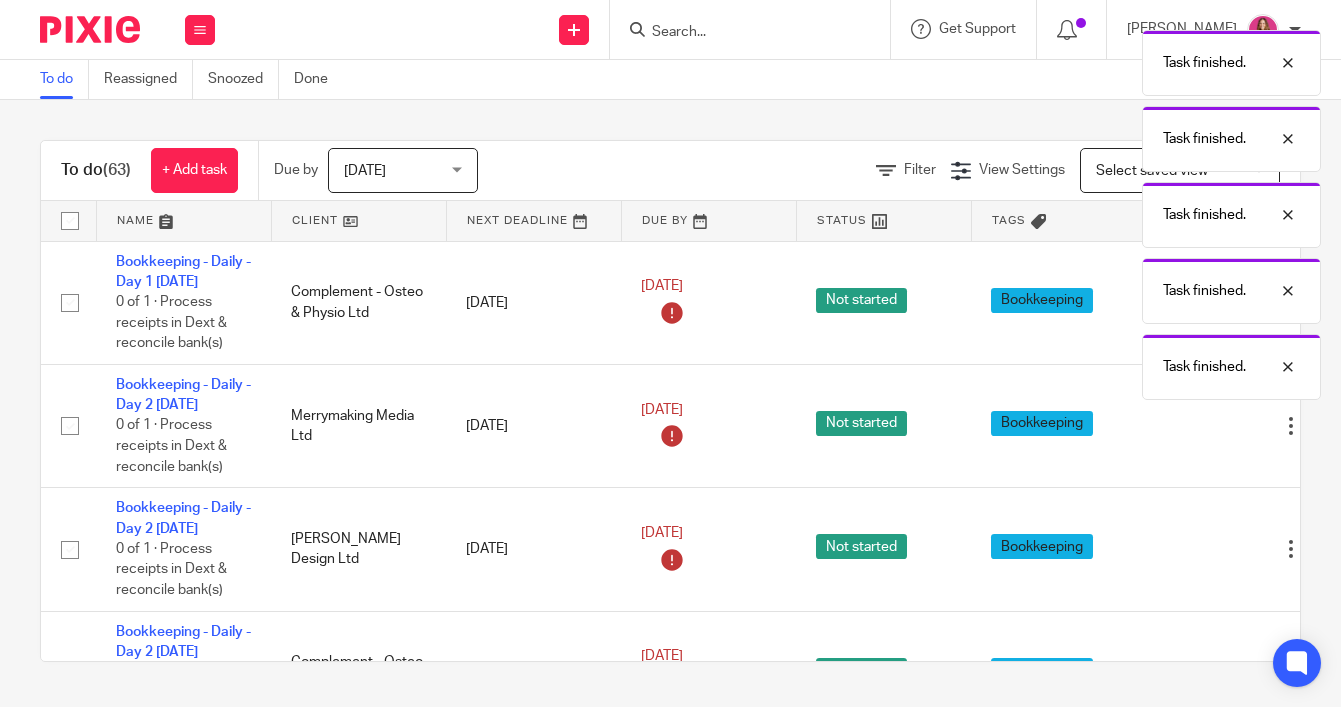 click at bounding box center [1191, 426] 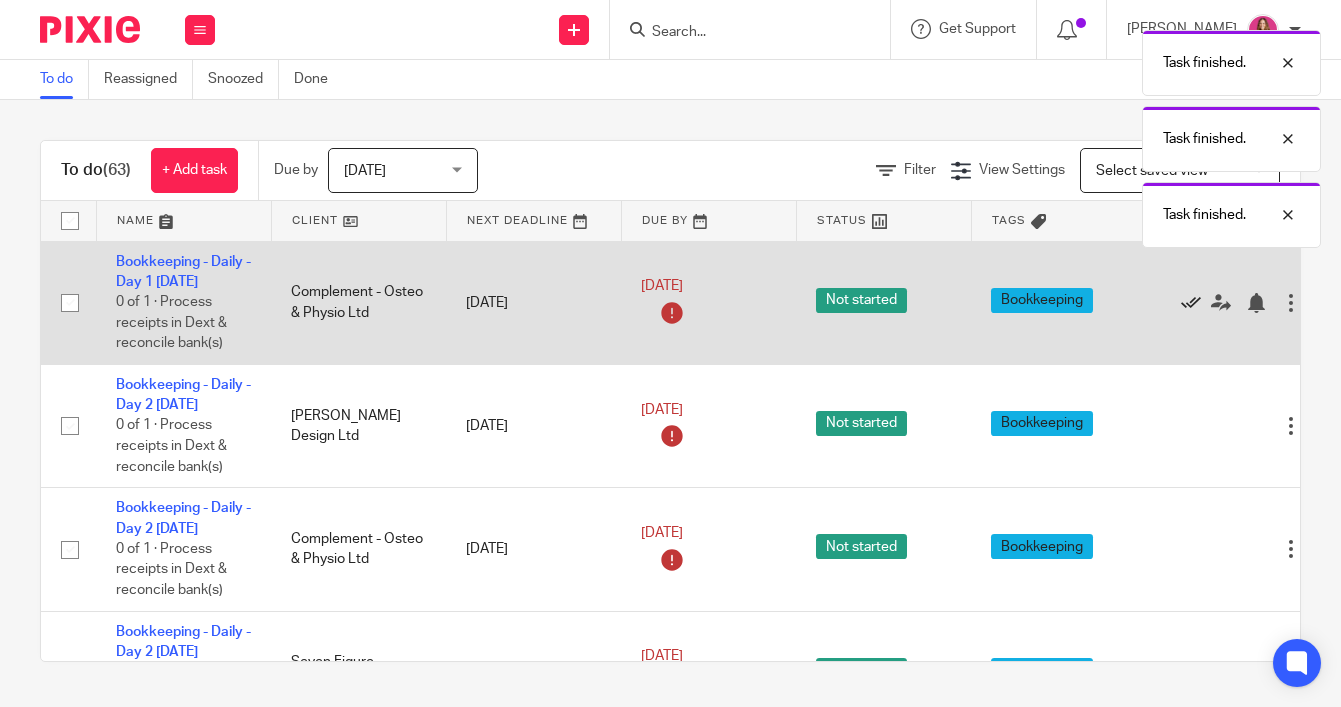 click at bounding box center [1191, 303] 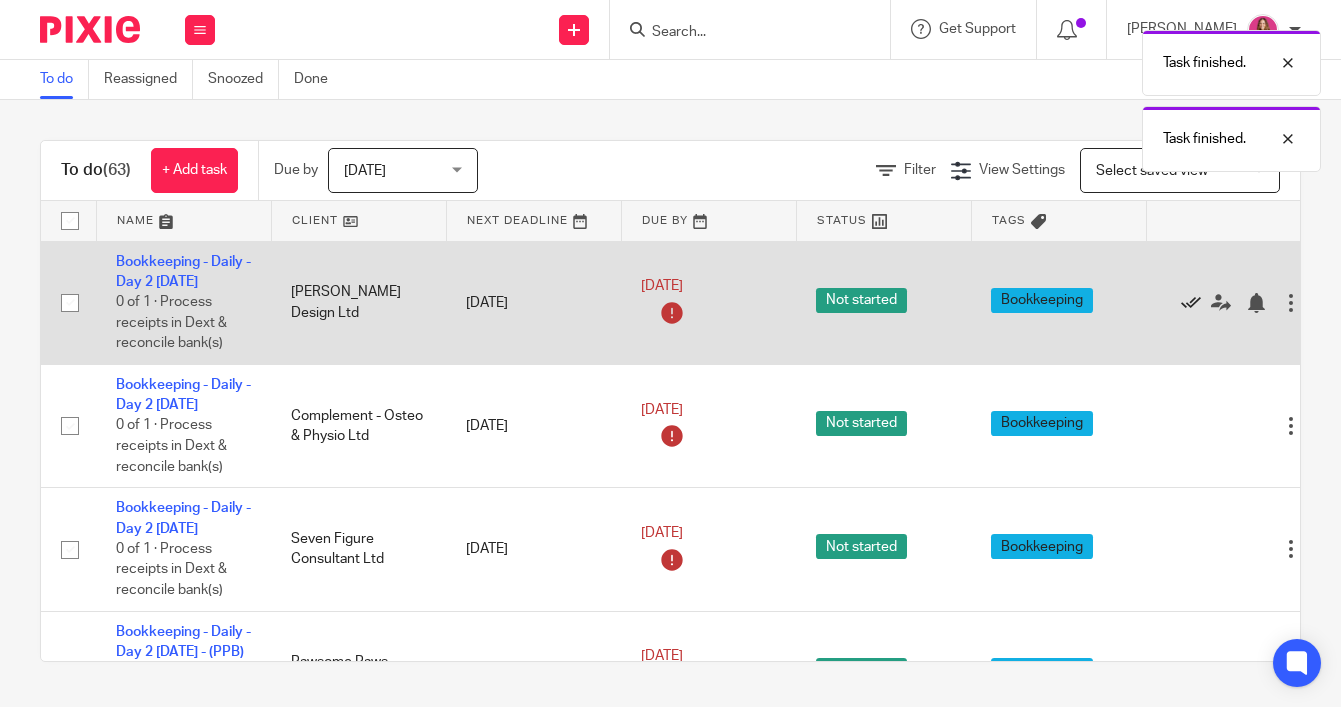 click at bounding box center [1191, 303] 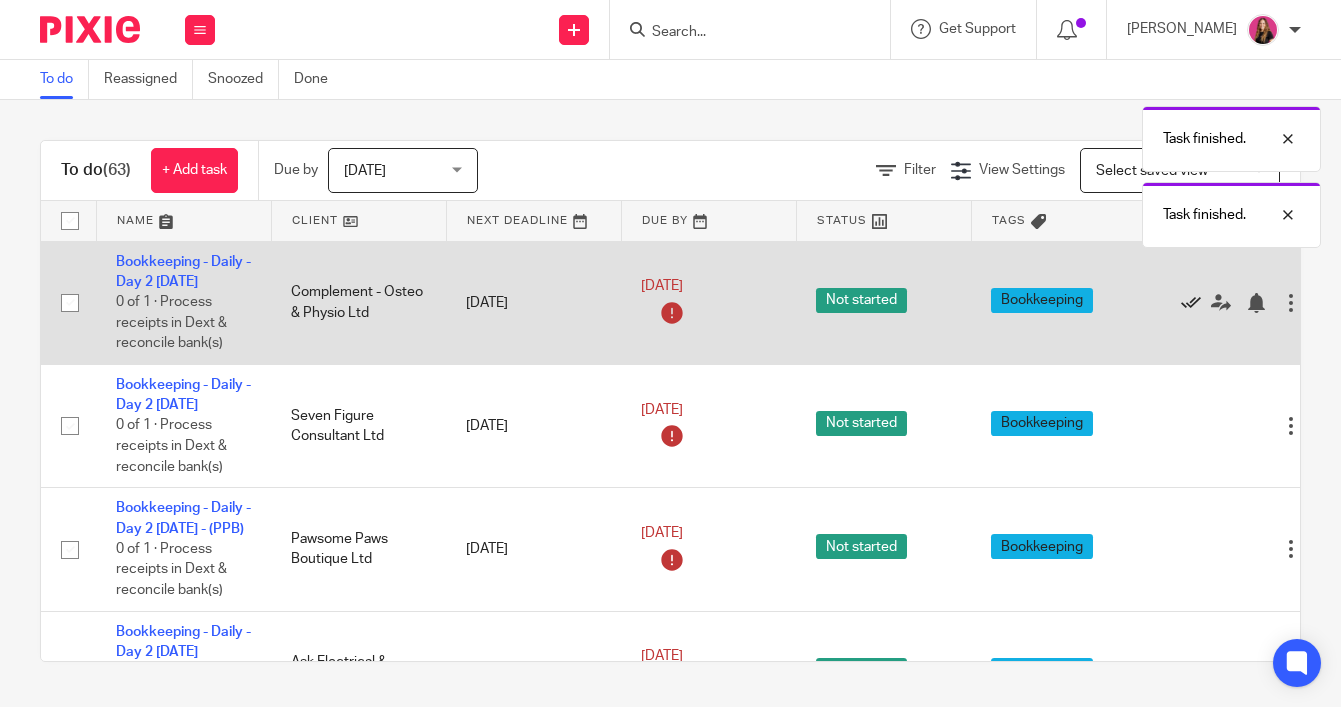 click at bounding box center (1191, 303) 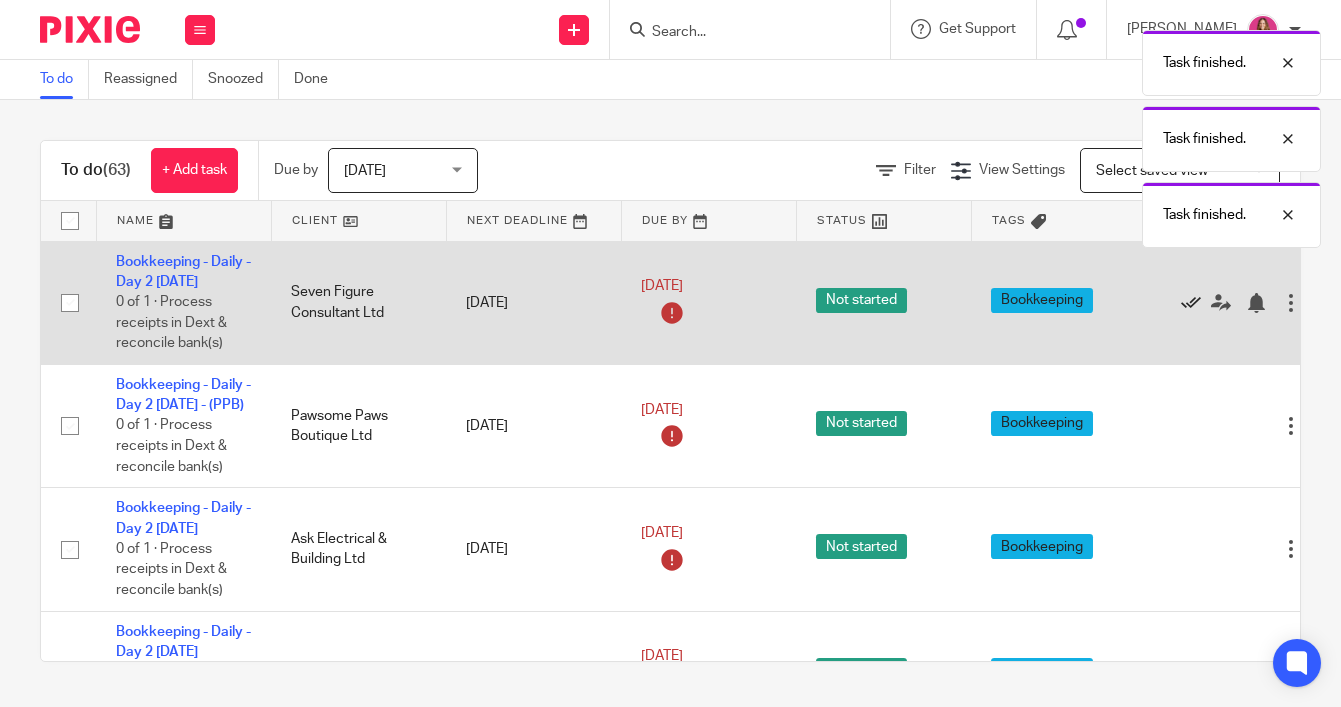 click at bounding box center [1191, 303] 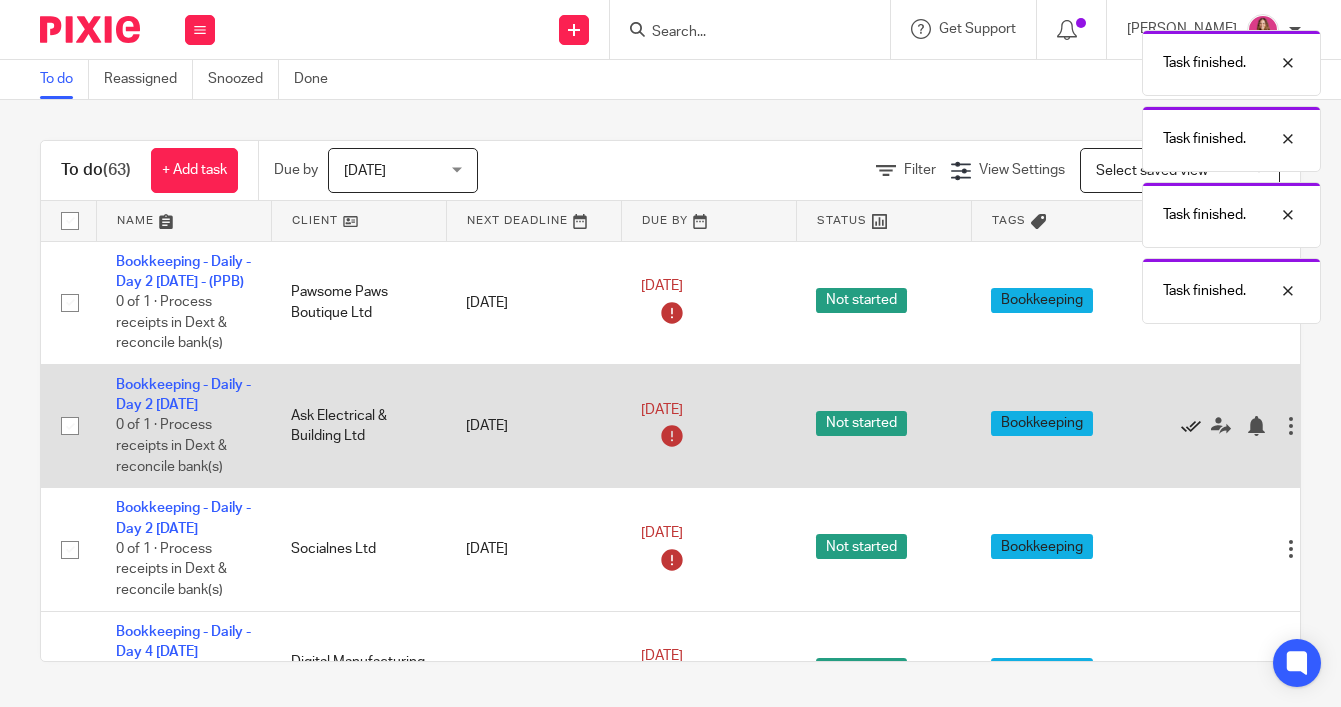 click at bounding box center (1191, 426) 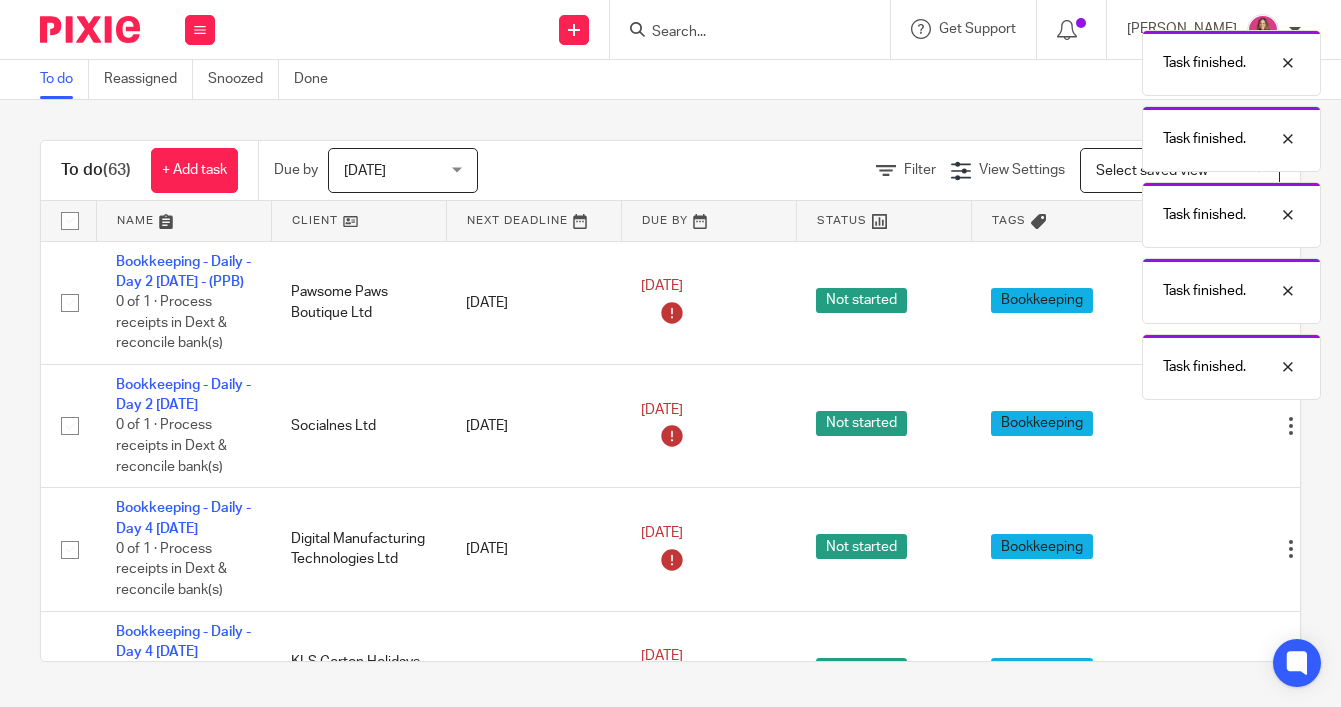 click at bounding box center [1191, 426] 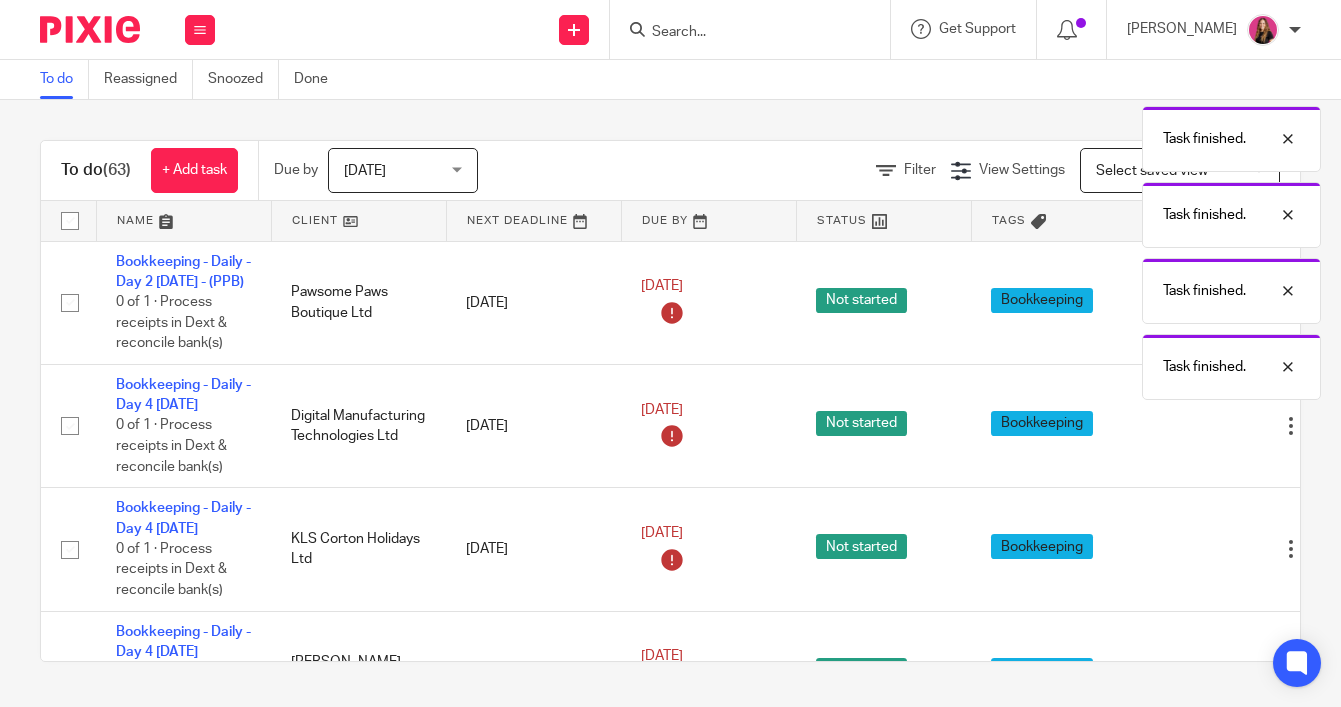 click at bounding box center (1191, 426) 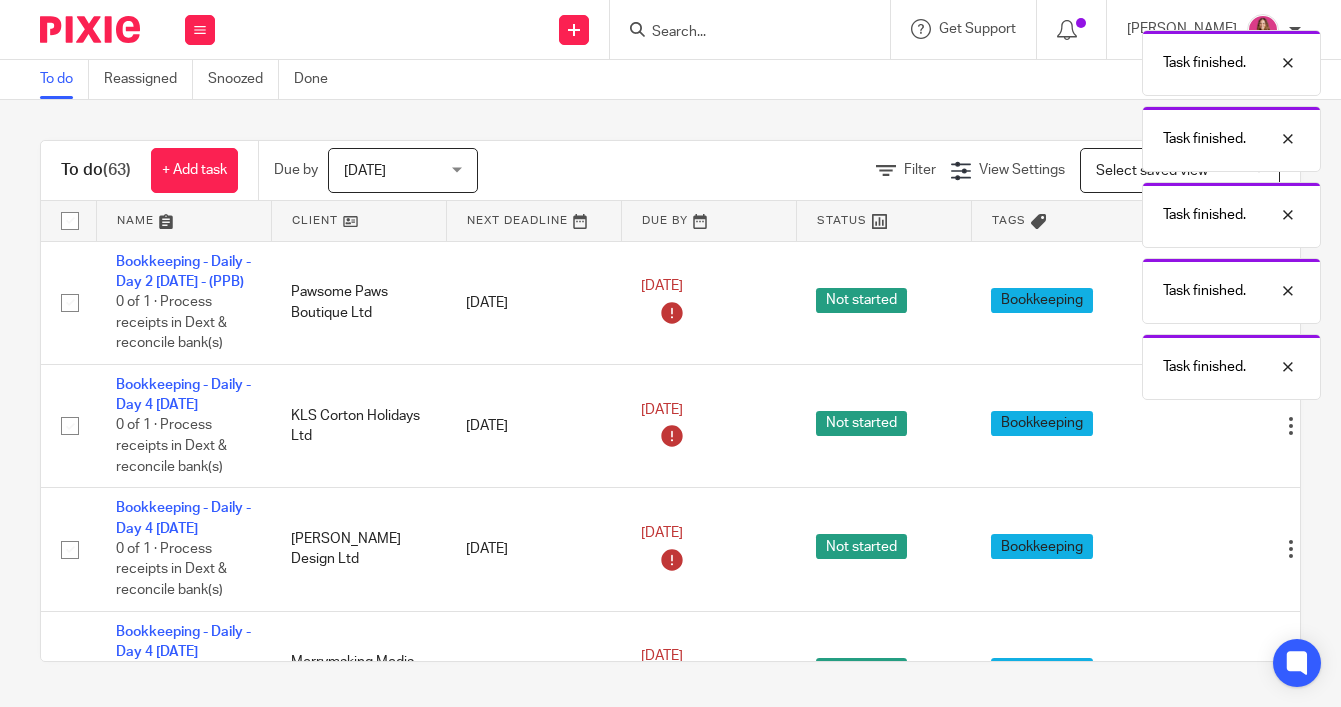 click at bounding box center [1191, 426] 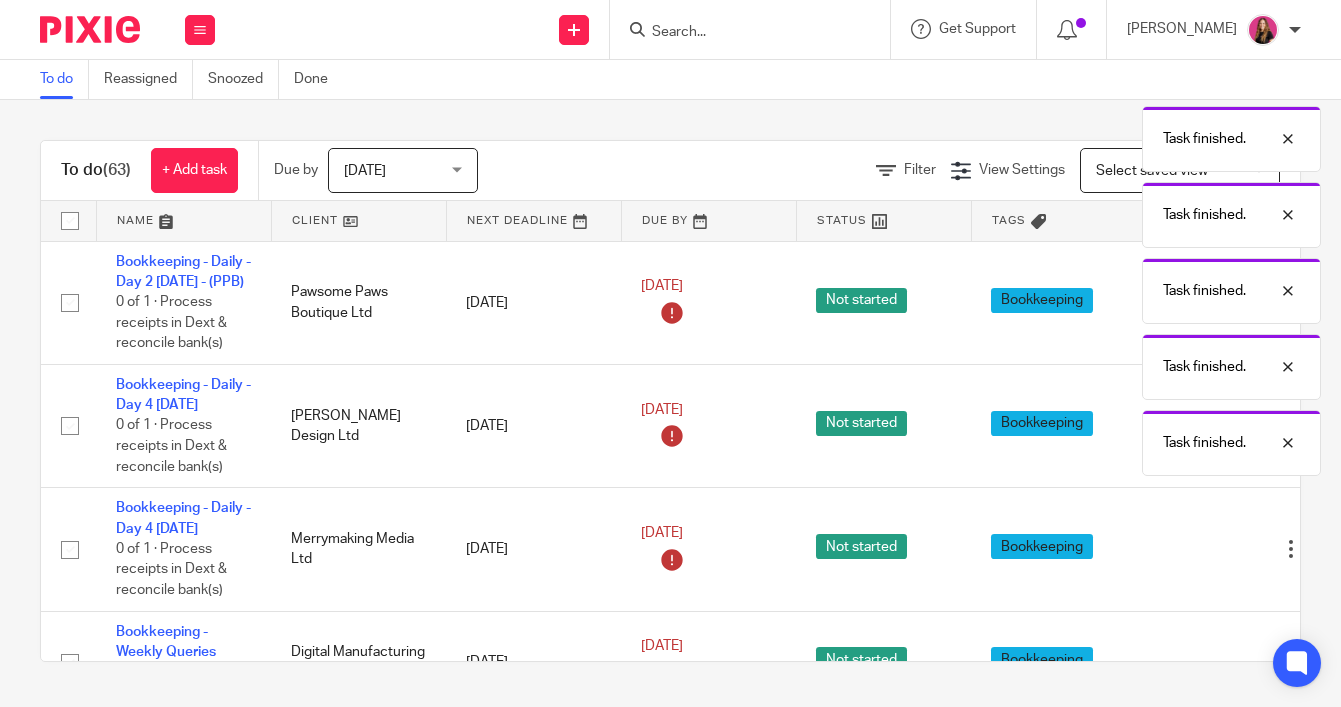 click at bounding box center [1191, 426] 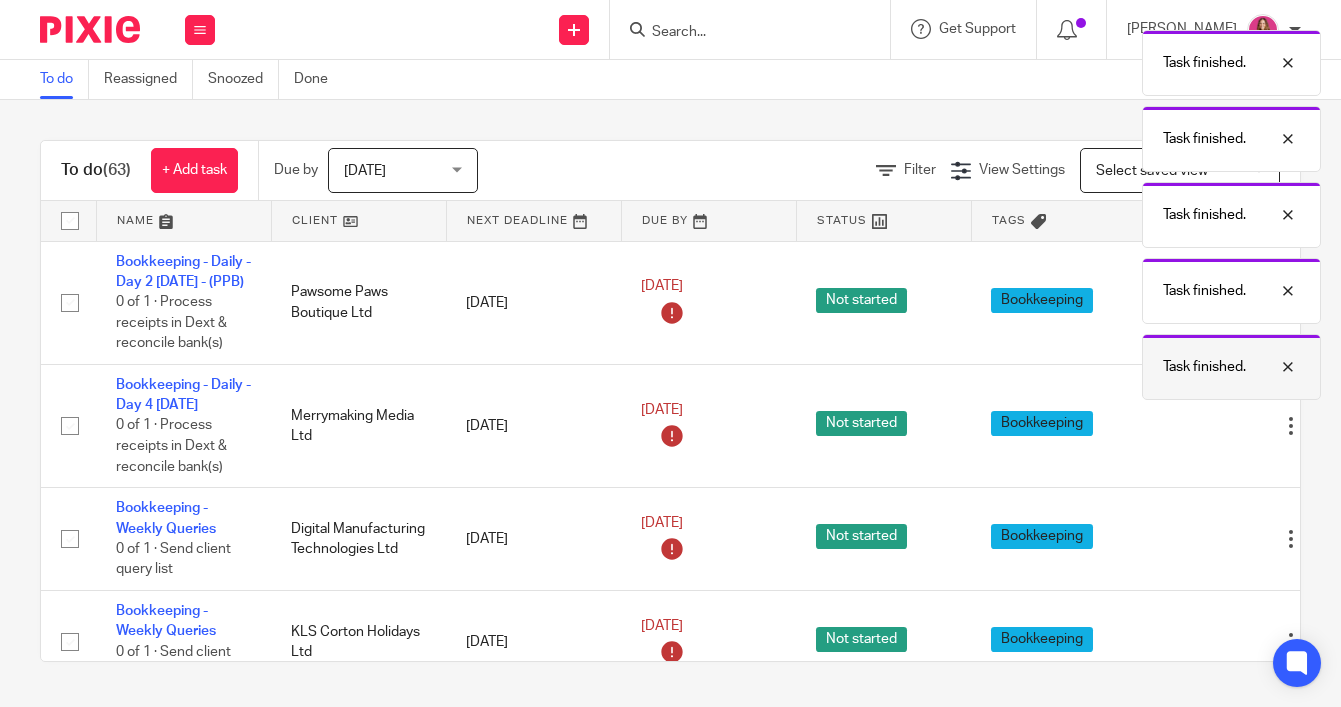click at bounding box center (1191, 426) 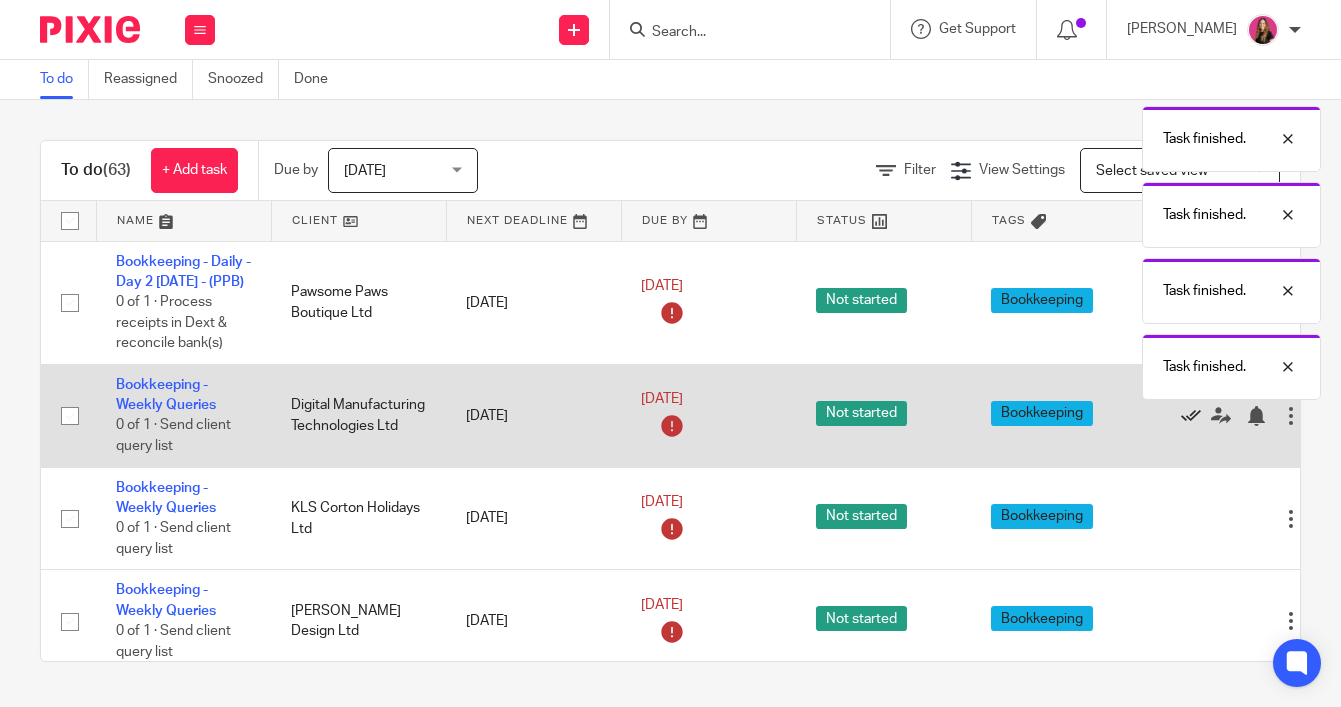 click at bounding box center (1191, 416) 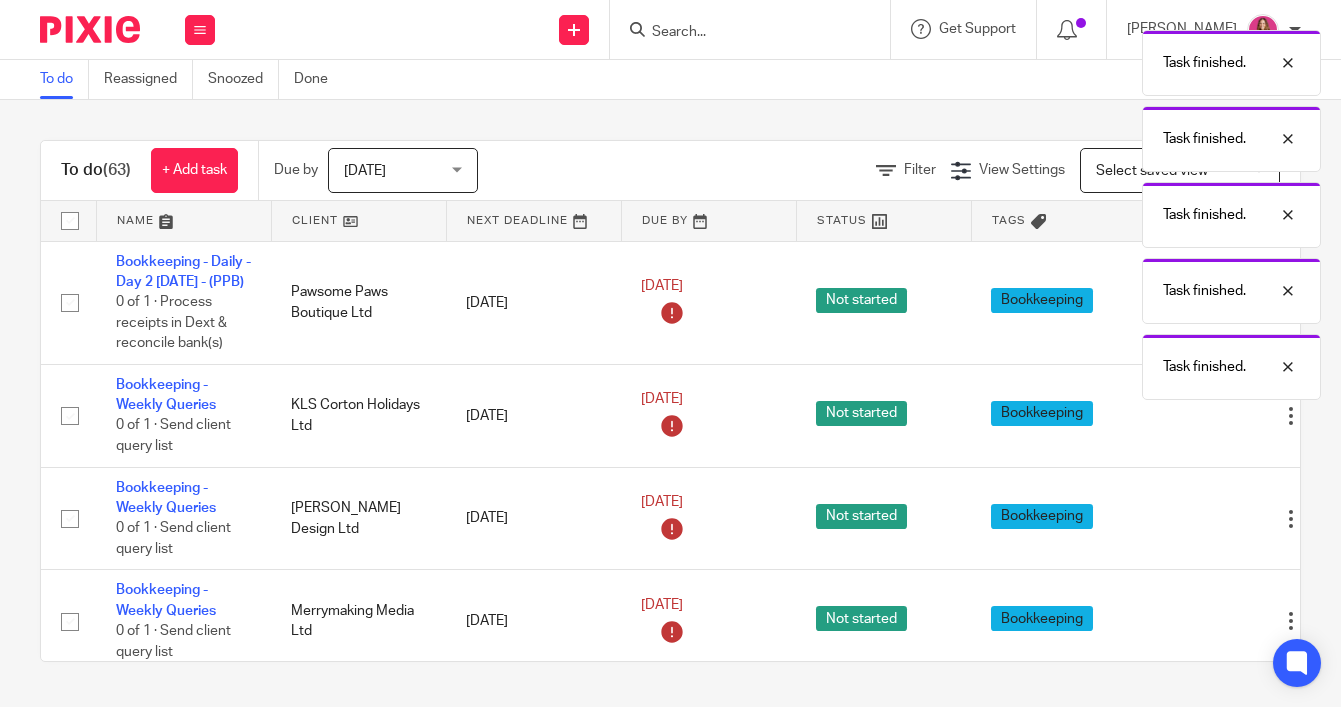 click at bounding box center (1191, 416) 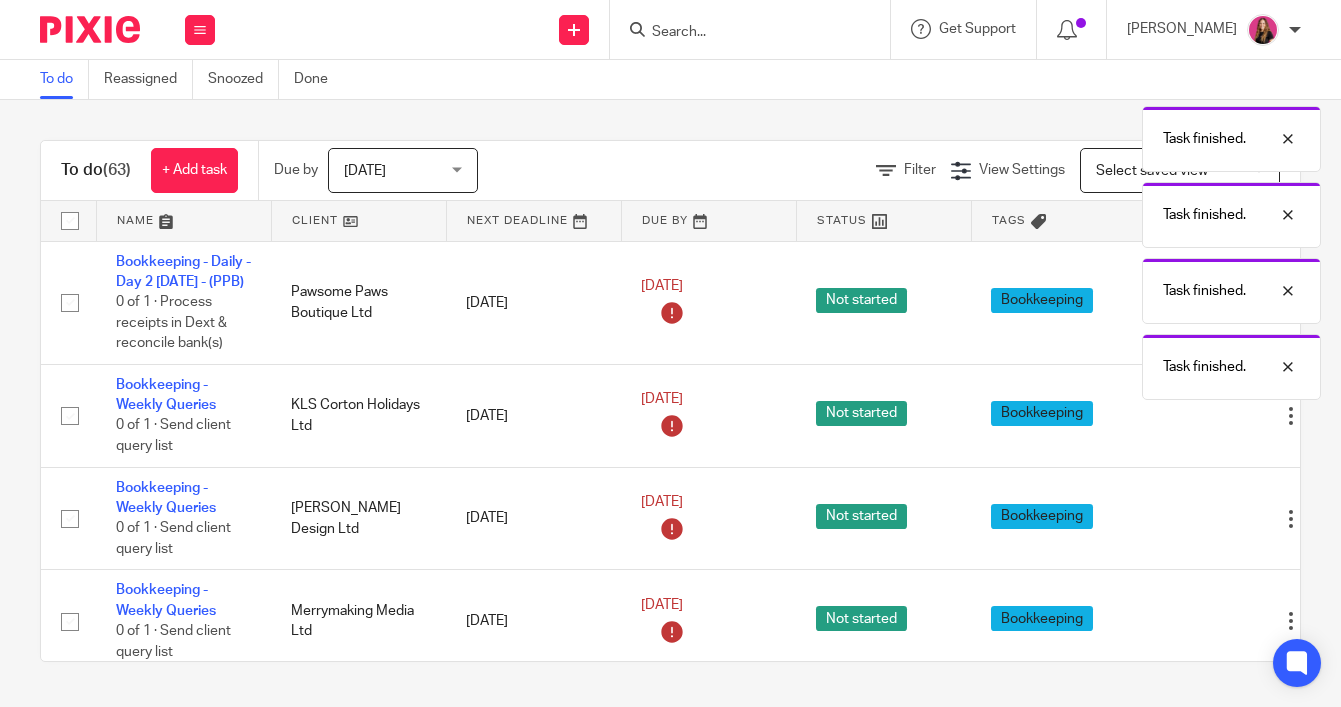 click at bounding box center [1191, 416] 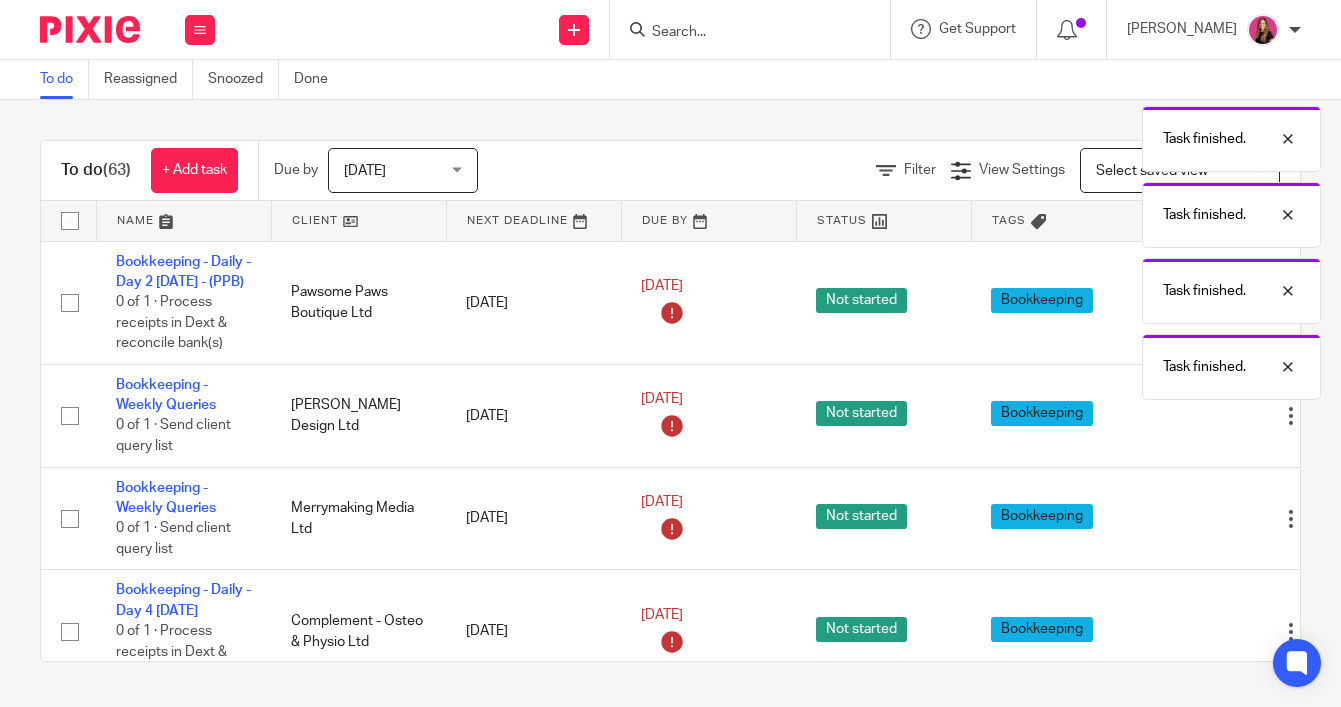 click at bounding box center [1191, 416] 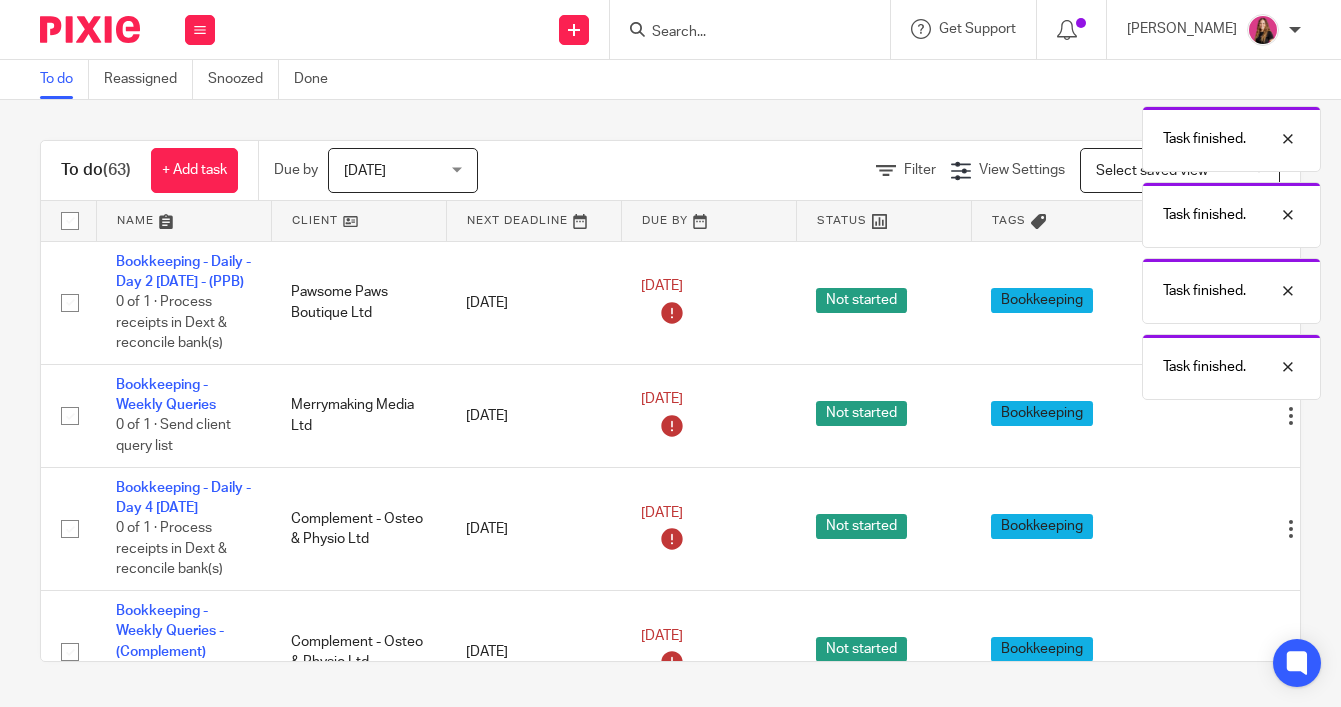 click at bounding box center (1191, 416) 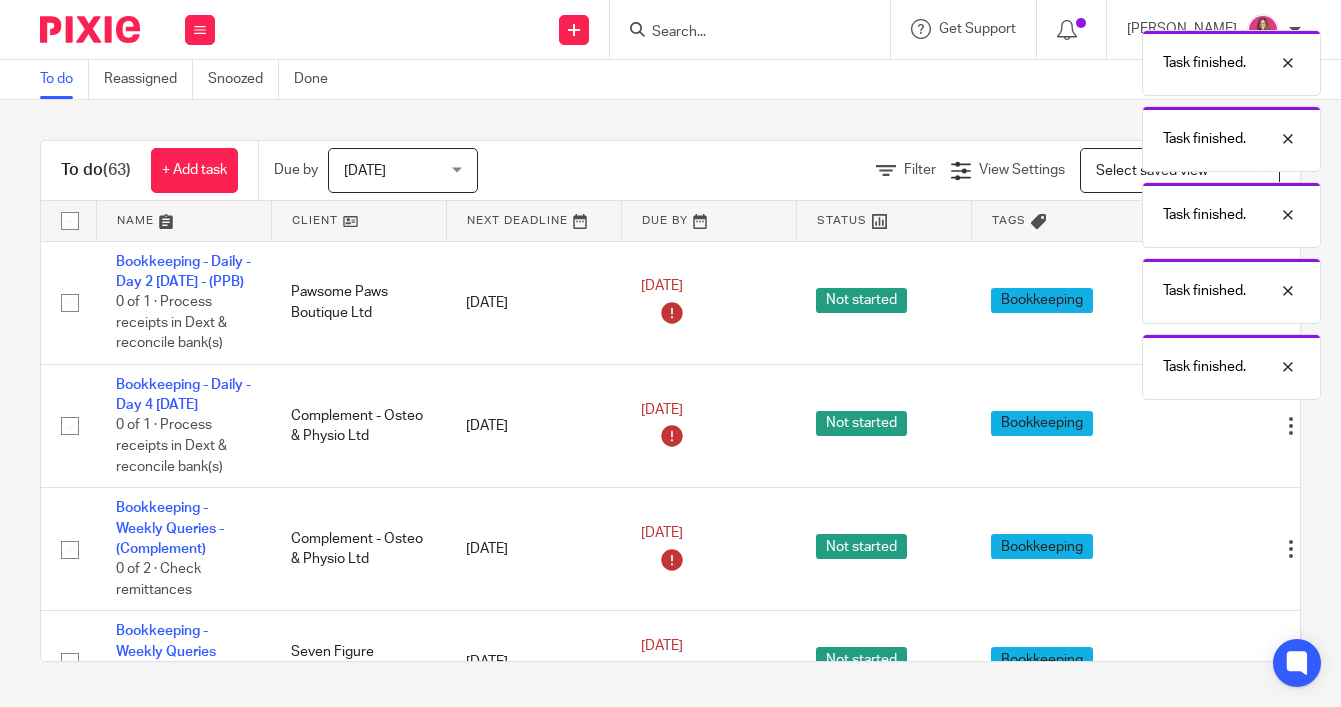 click at bounding box center (1191, 426) 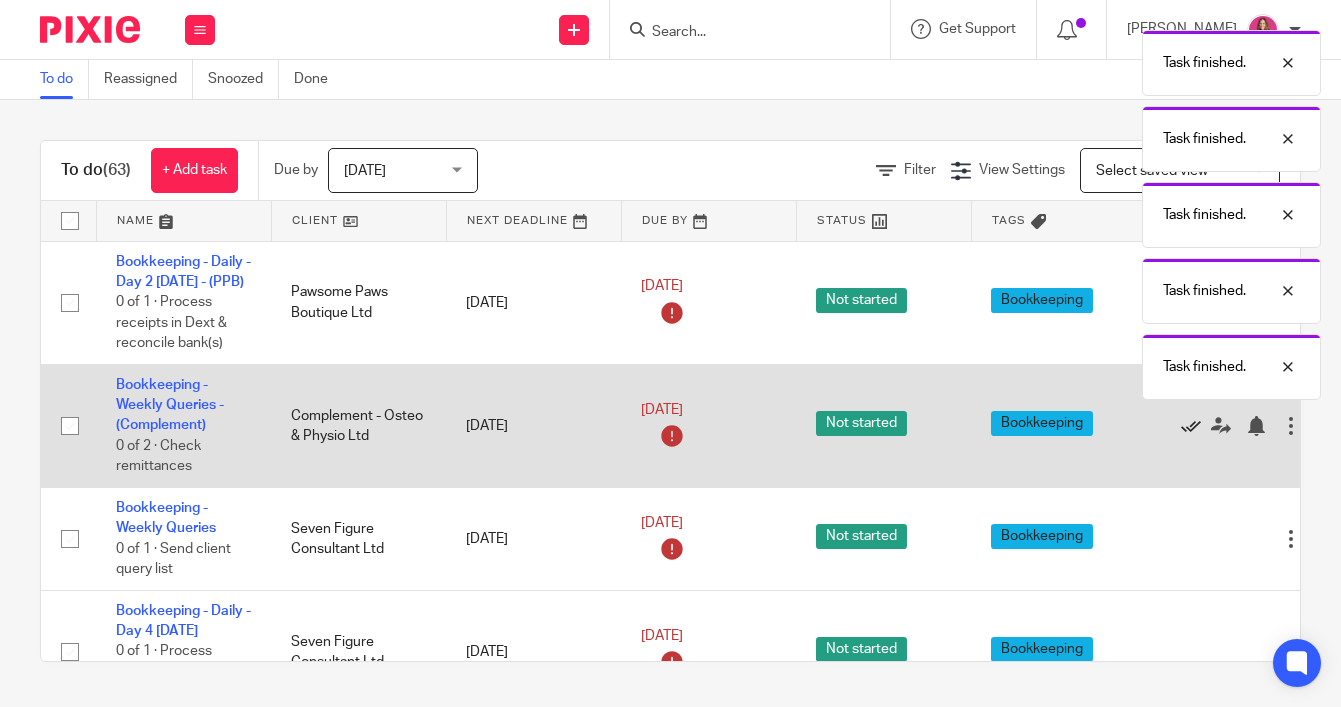 click at bounding box center (1191, 426) 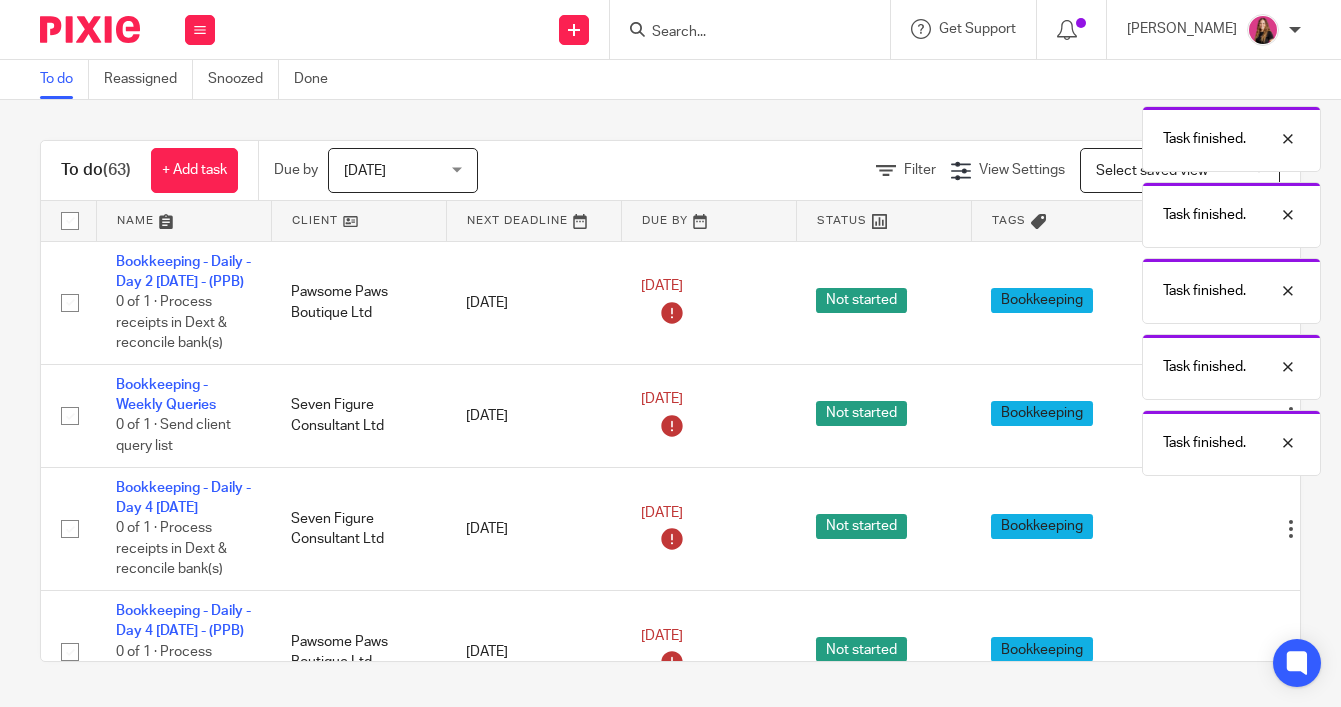 click at bounding box center [1191, 416] 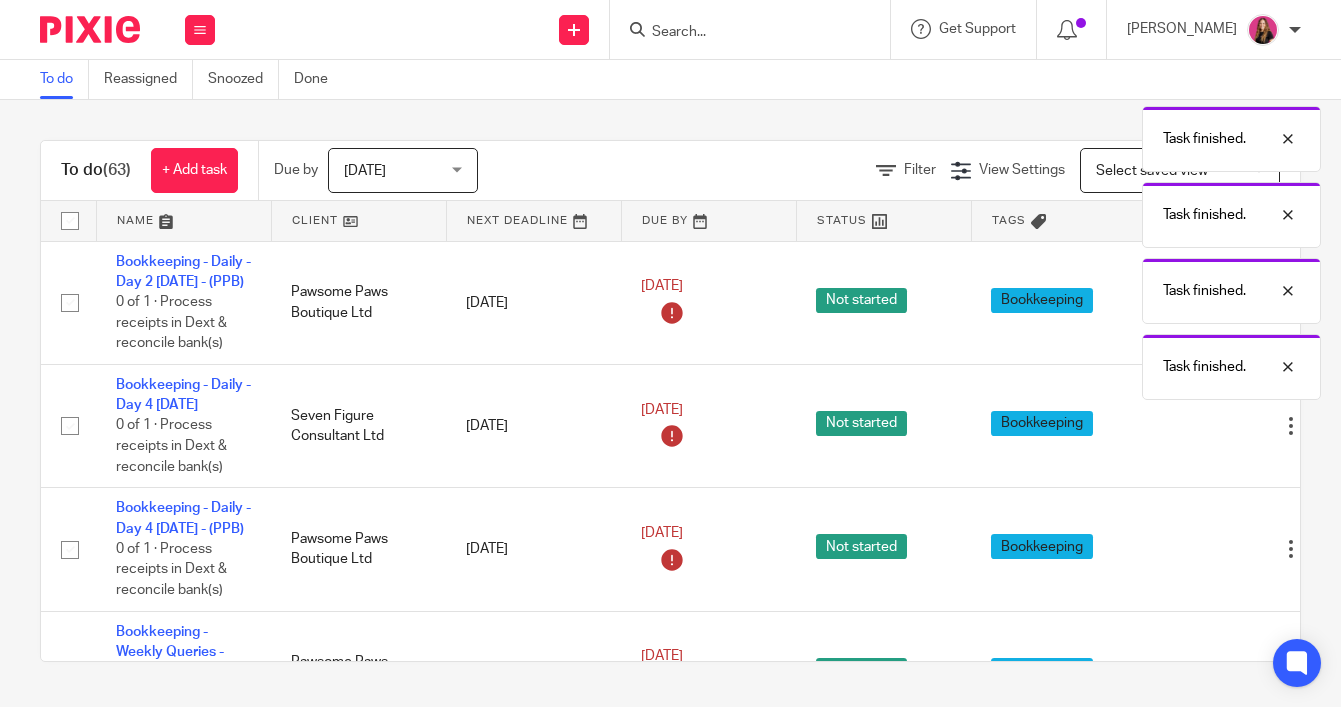 click at bounding box center (1191, 426) 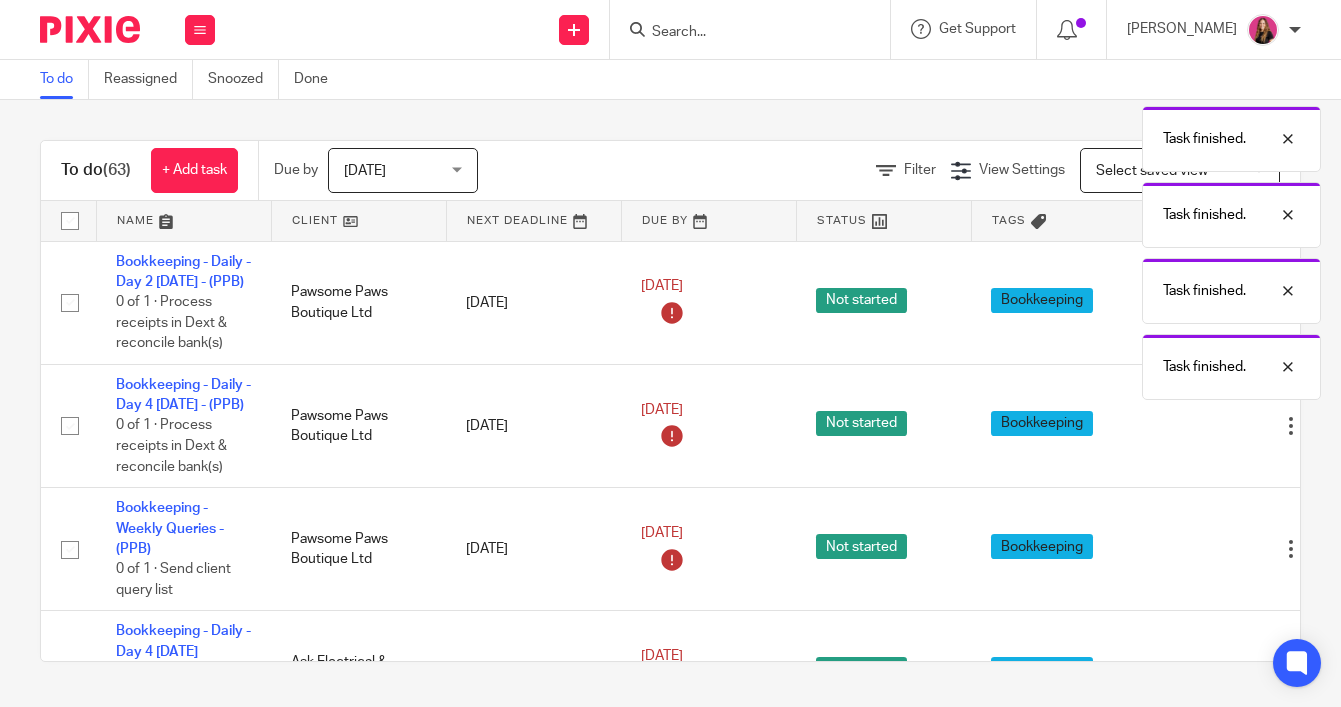 click on "Edit task
Delete" at bounding box center (1233, 426) 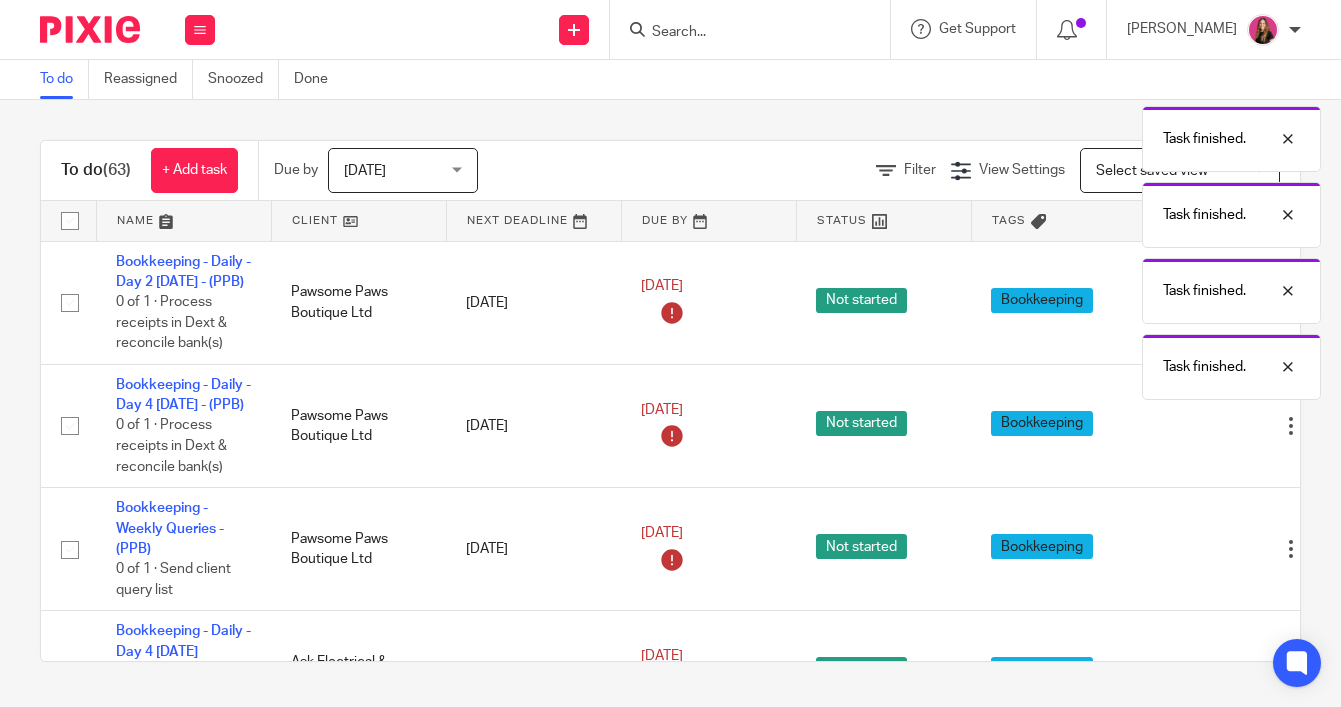 click on "Edit task
Delete" at bounding box center [1233, 426] 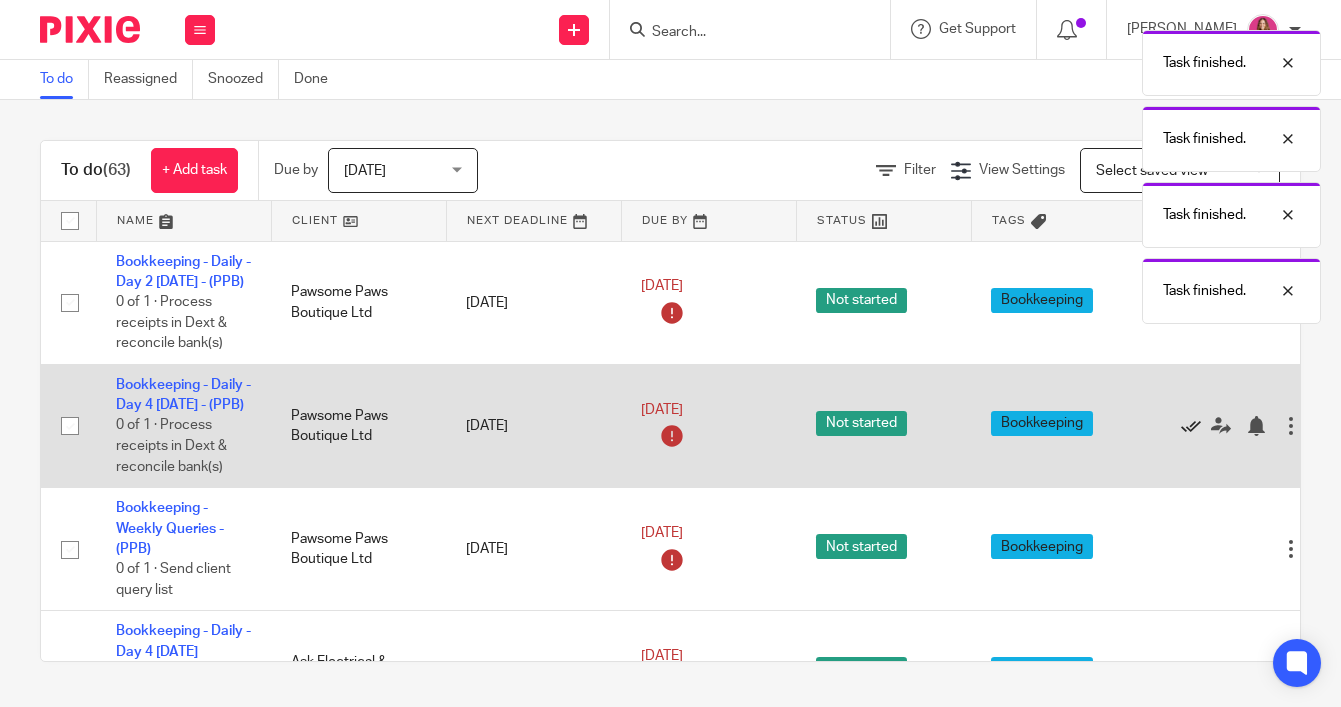 click at bounding box center (1191, 426) 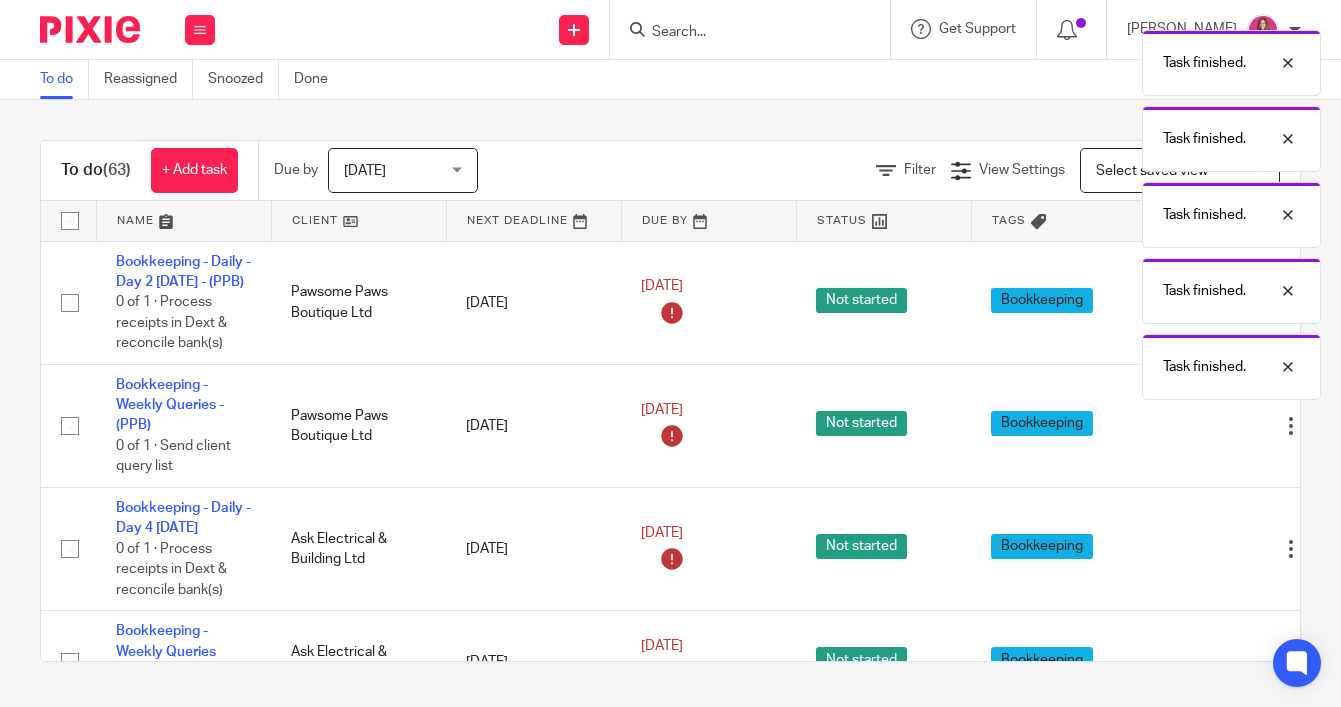 click at bounding box center (1191, 426) 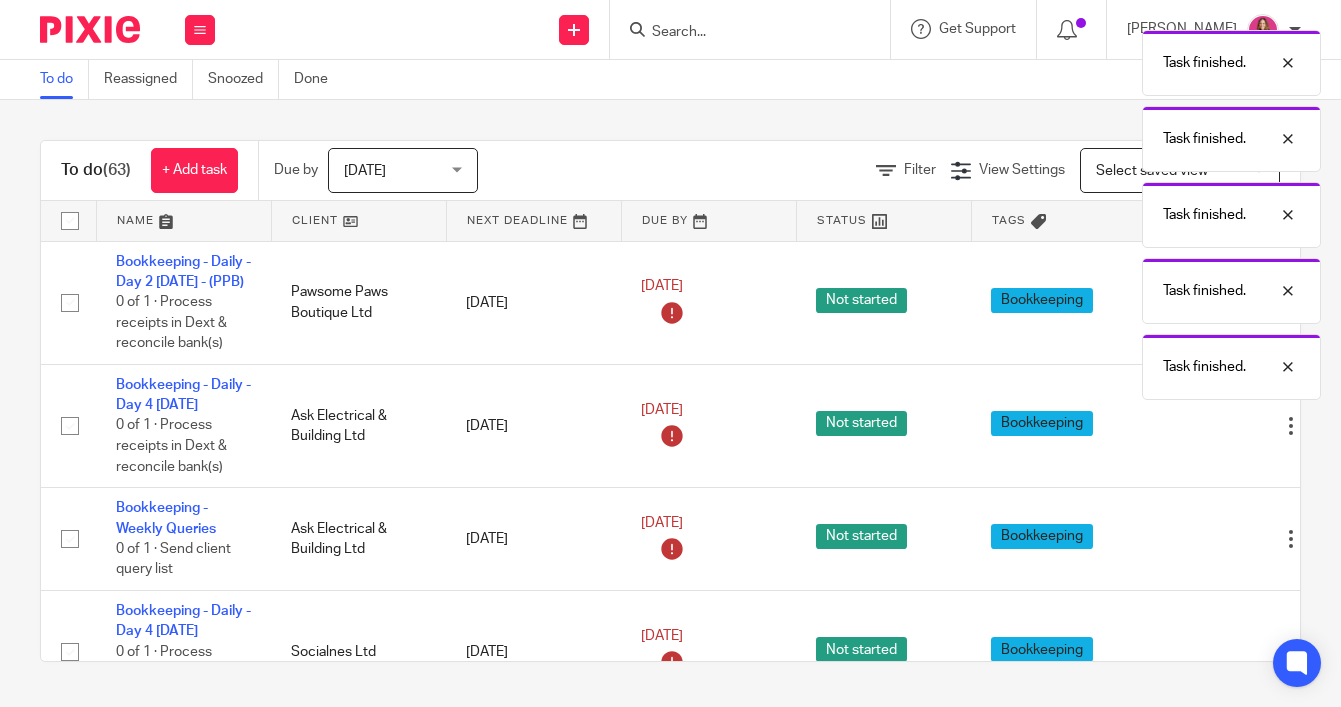 click at bounding box center [1191, 426] 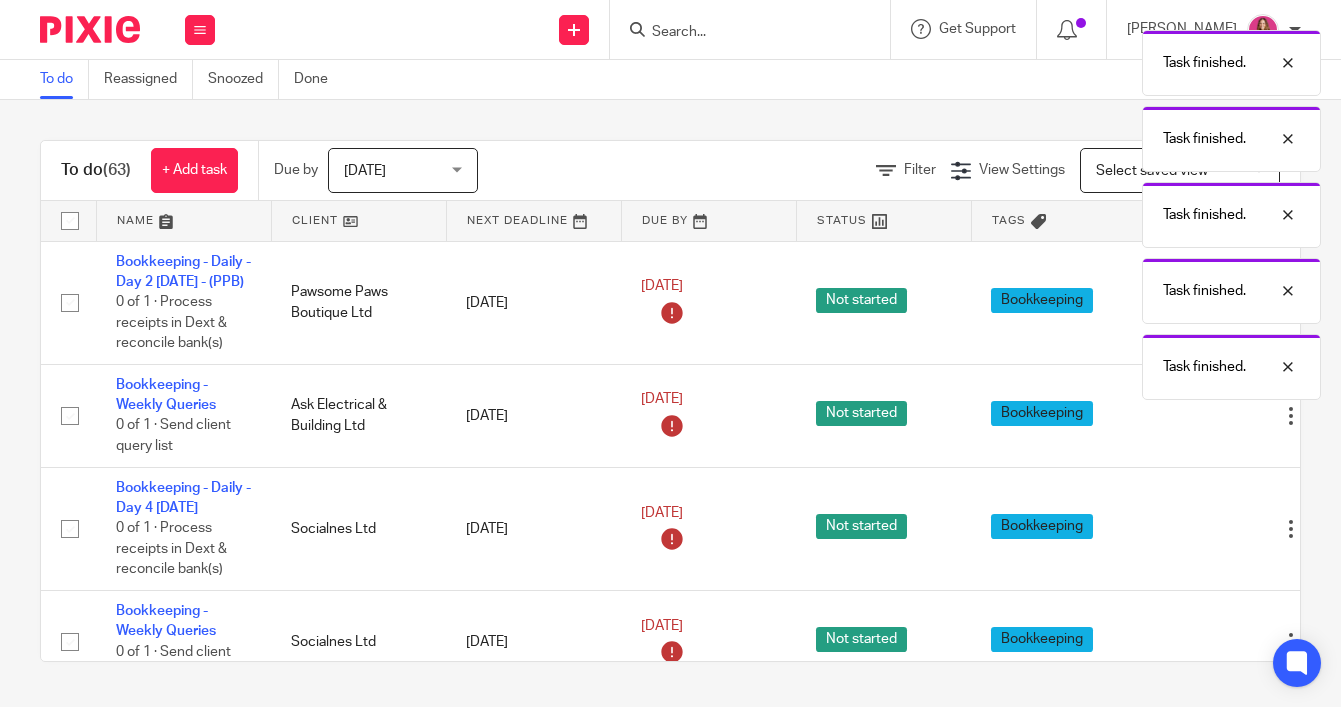 click on "Edit task
Delete" at bounding box center (1233, 416) 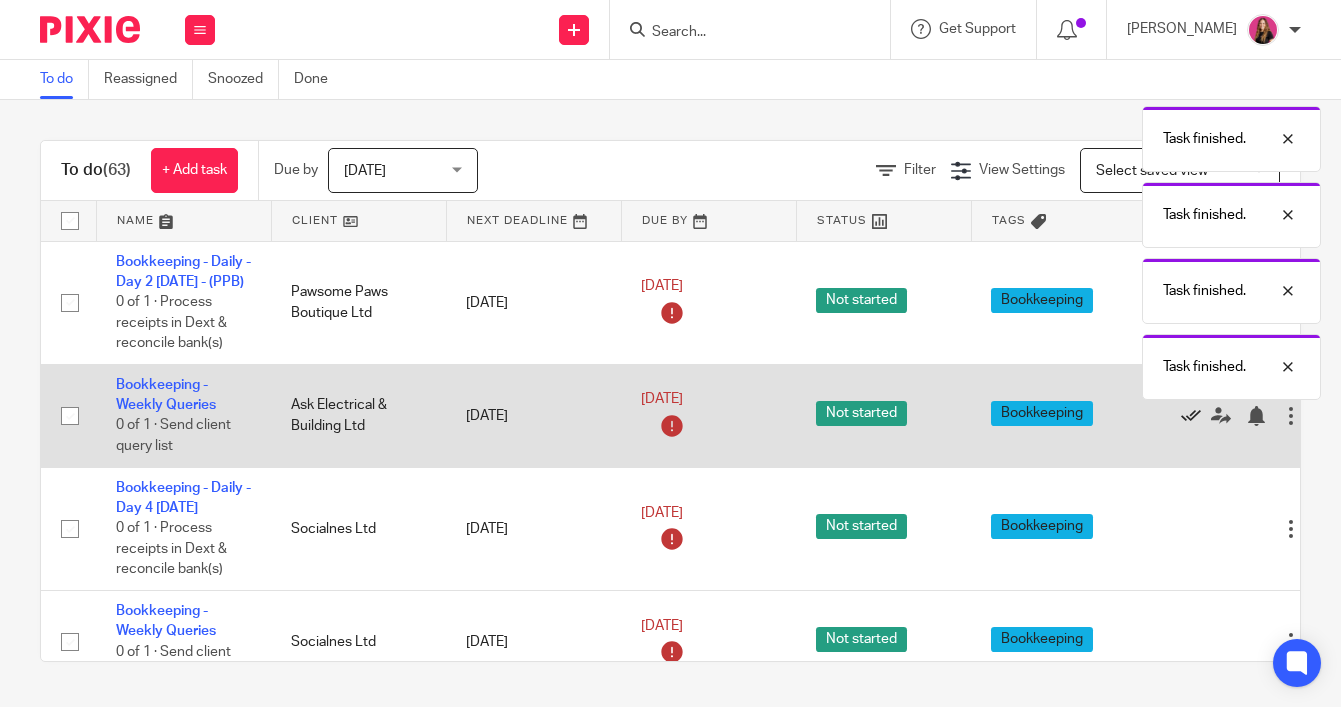 click at bounding box center [1191, 416] 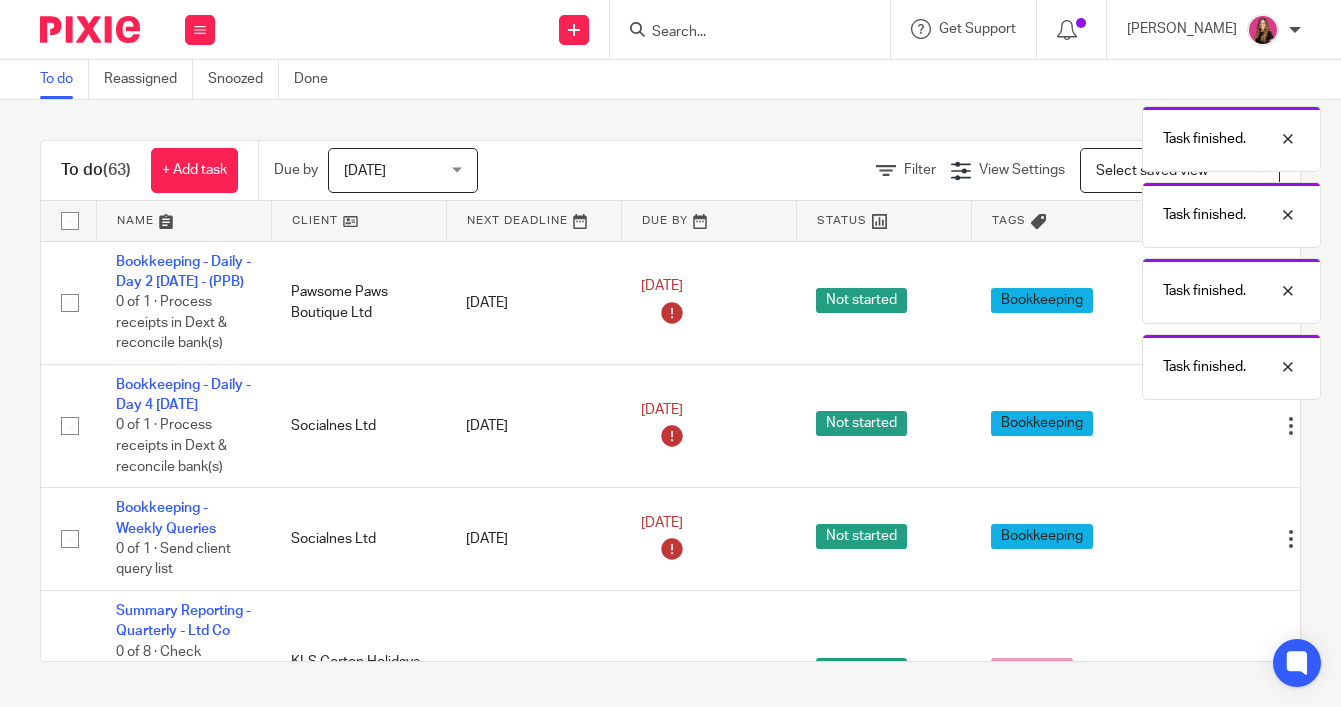 click at bounding box center (1191, 426) 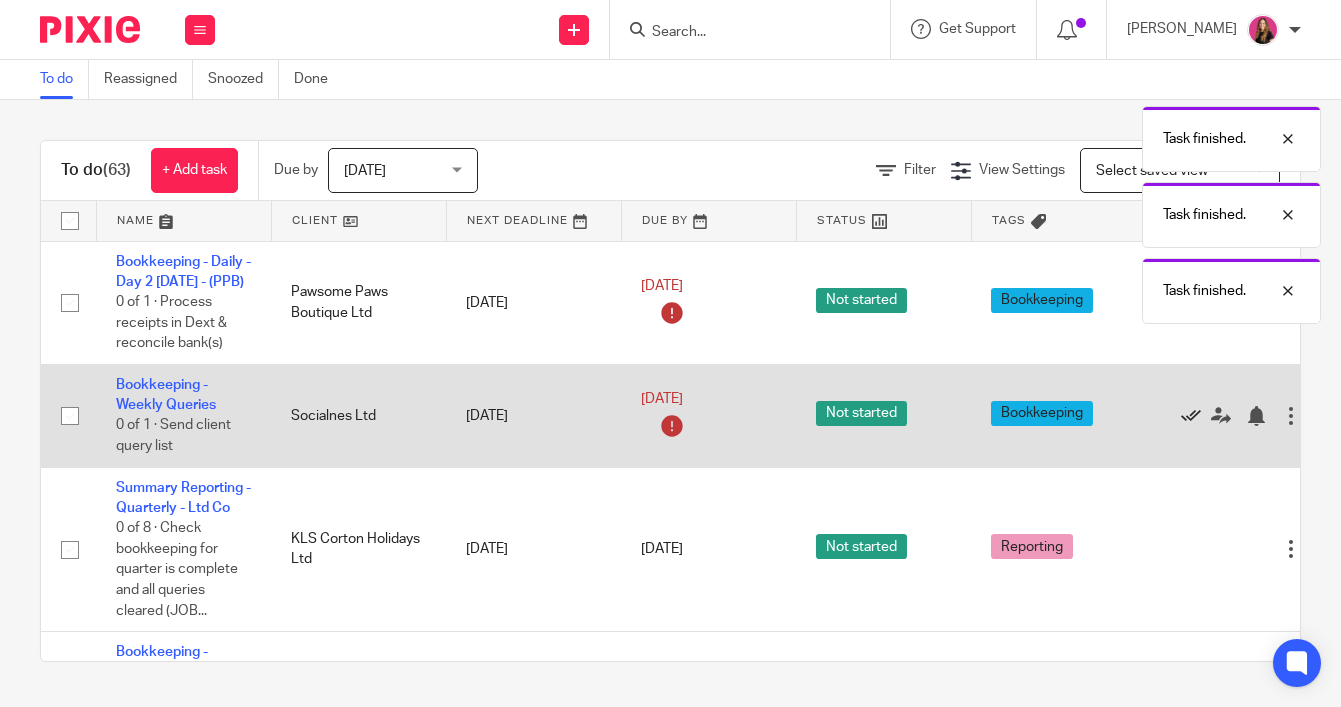 click at bounding box center [1191, 416] 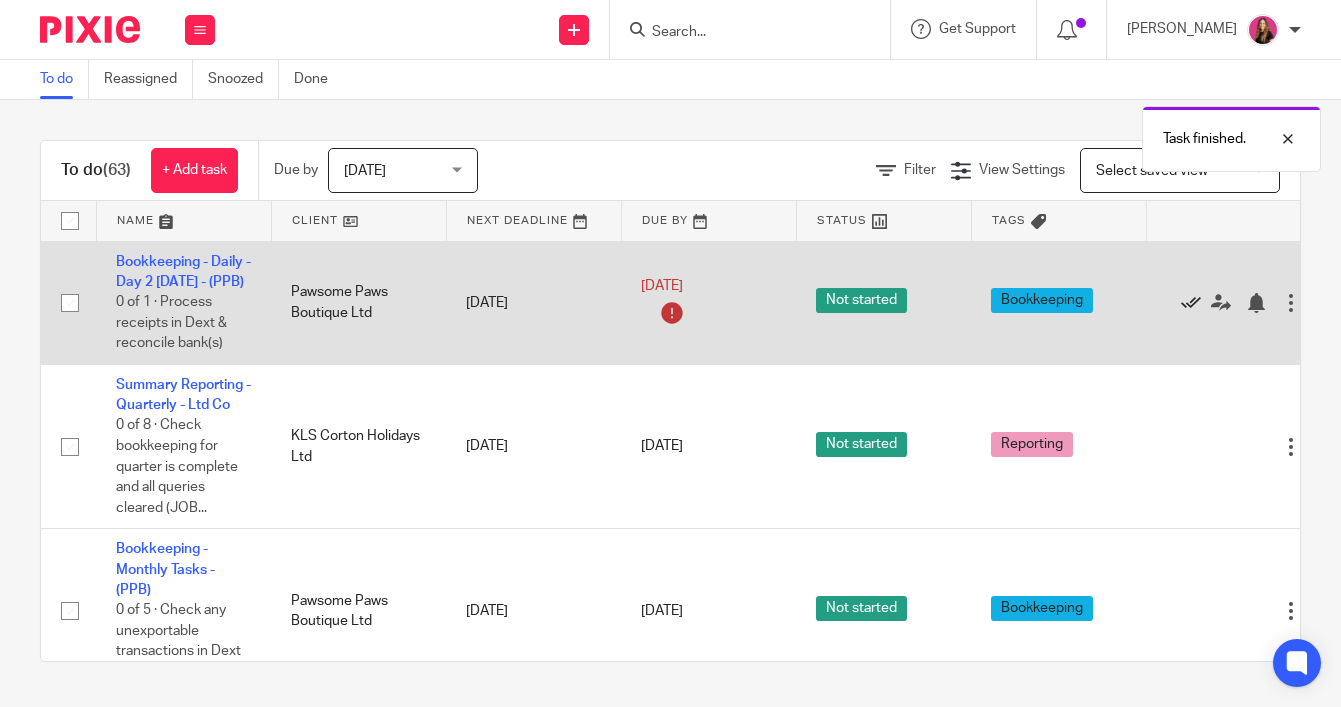 click at bounding box center [1191, 303] 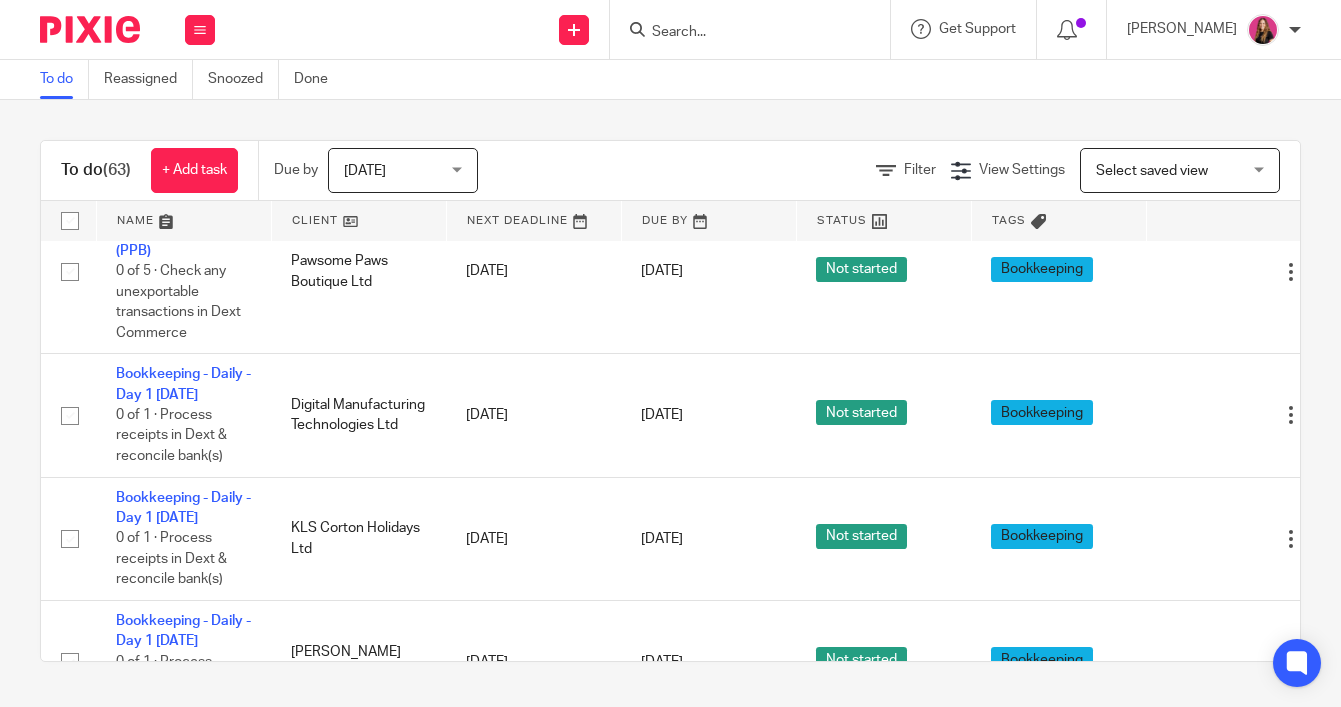 scroll, scrollTop: 0, scrollLeft: 0, axis: both 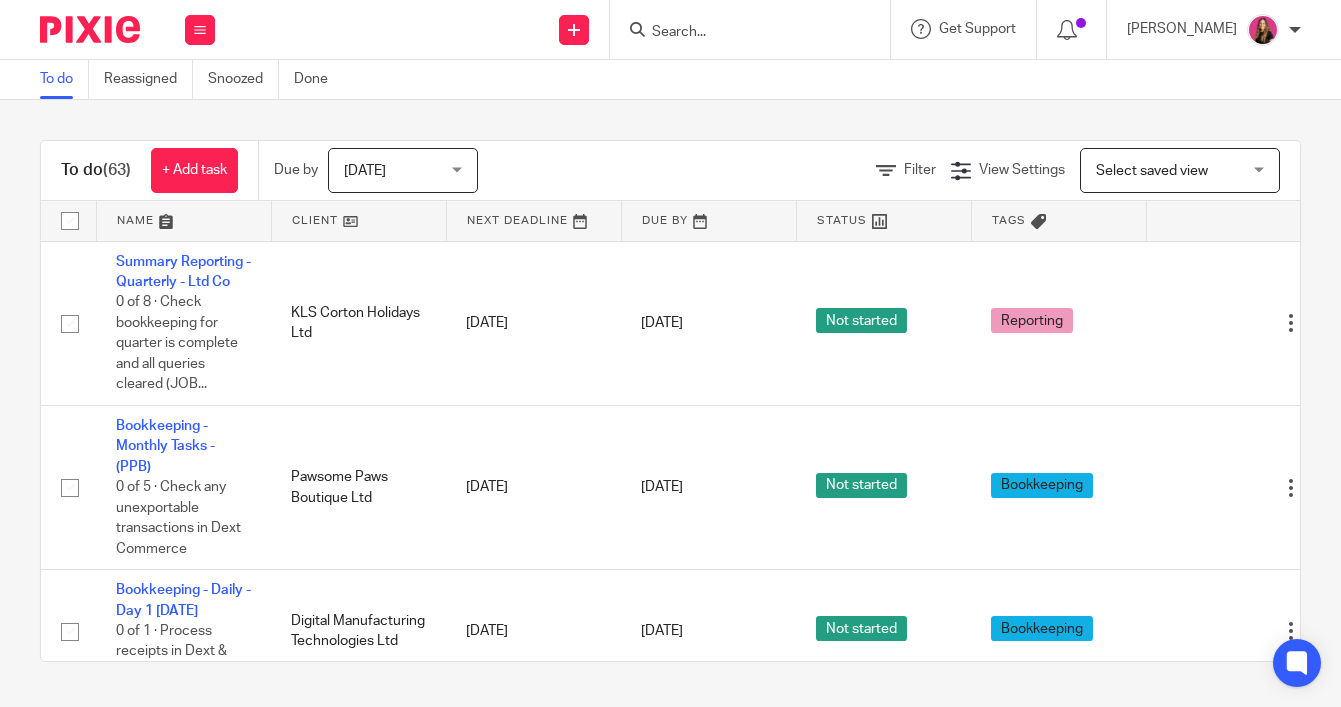 click at bounding box center (740, 33) 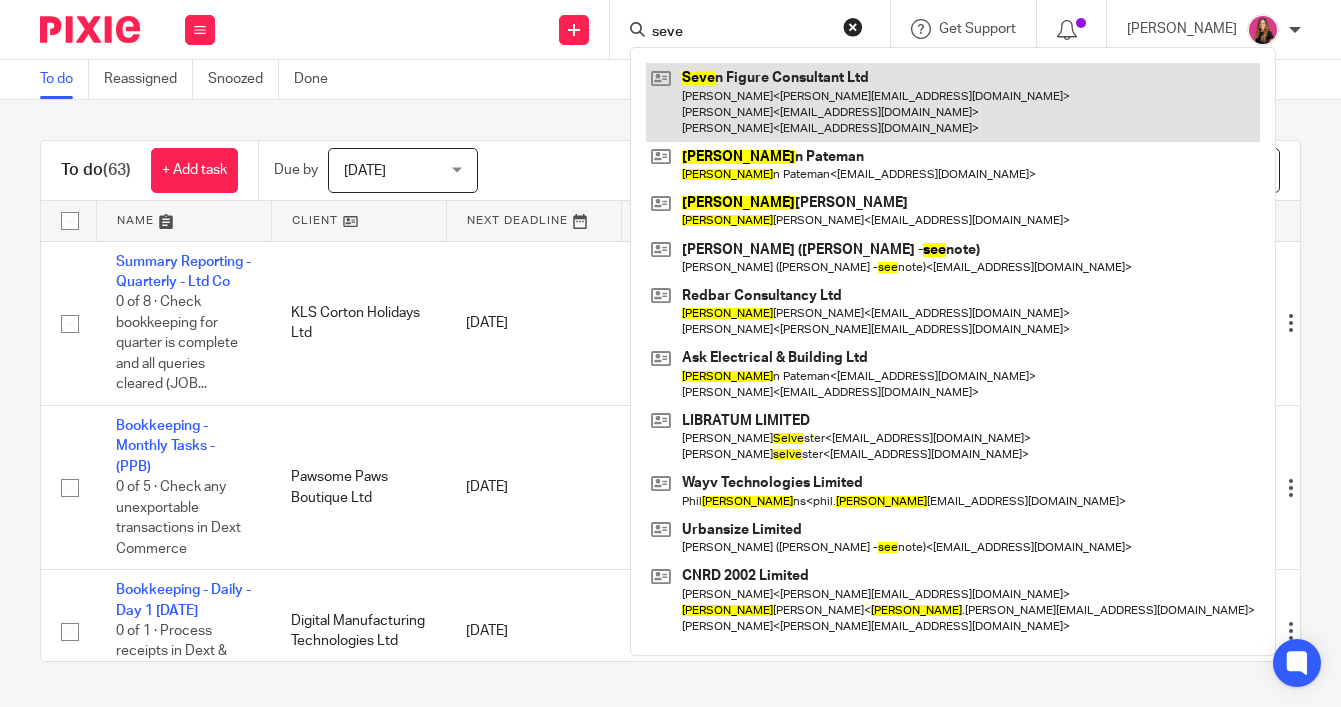 type on "seve" 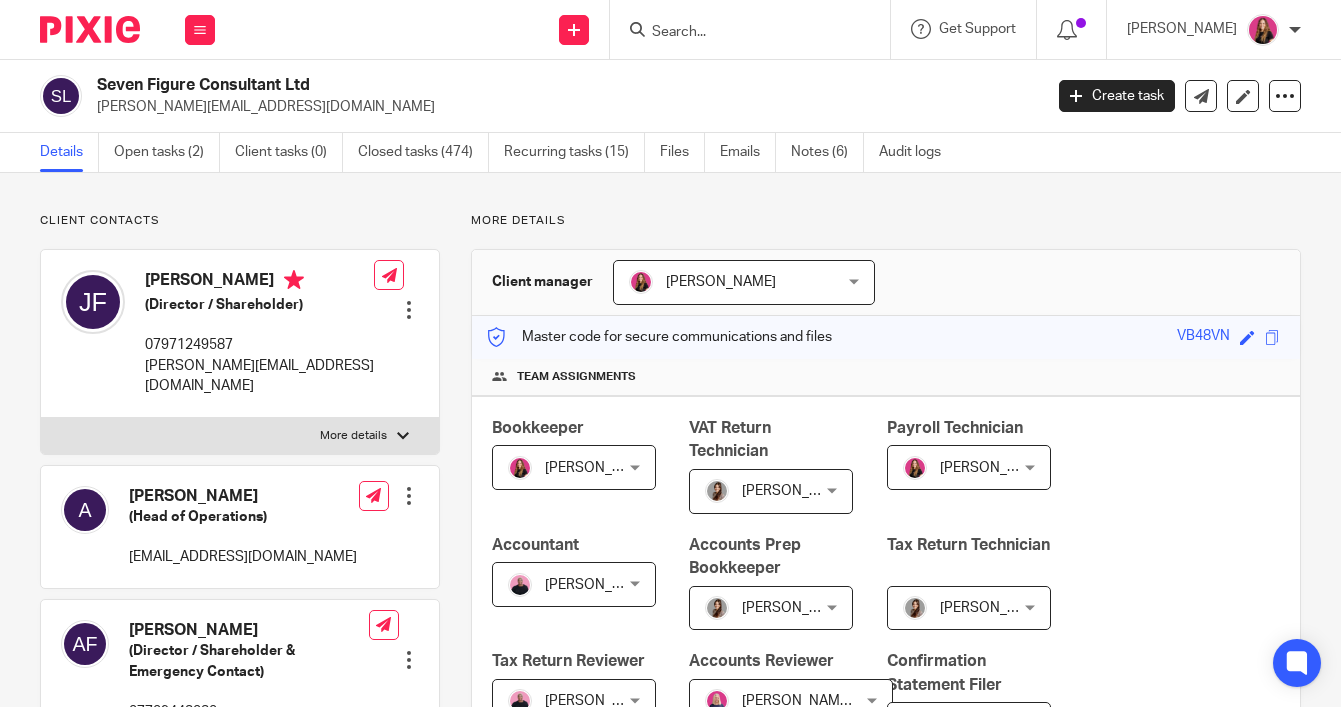 scroll, scrollTop: 0, scrollLeft: 0, axis: both 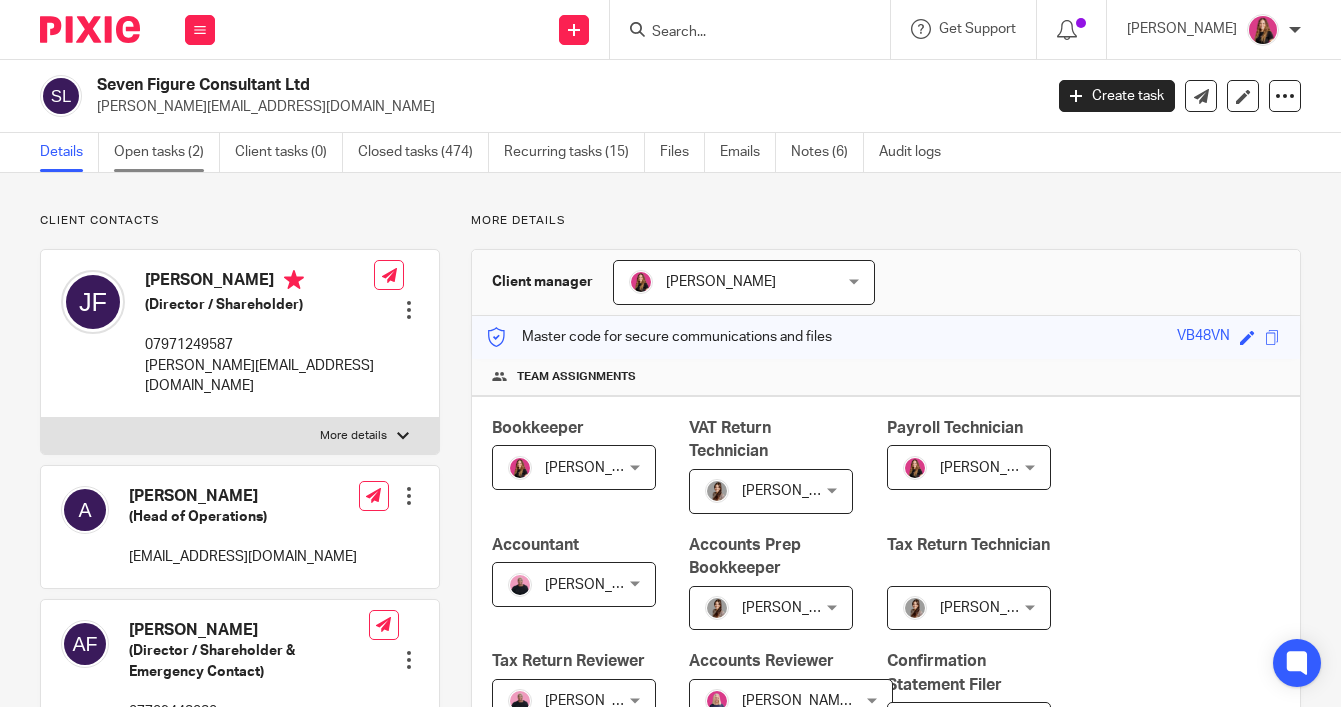 click on "Open tasks (2)" at bounding box center [167, 152] 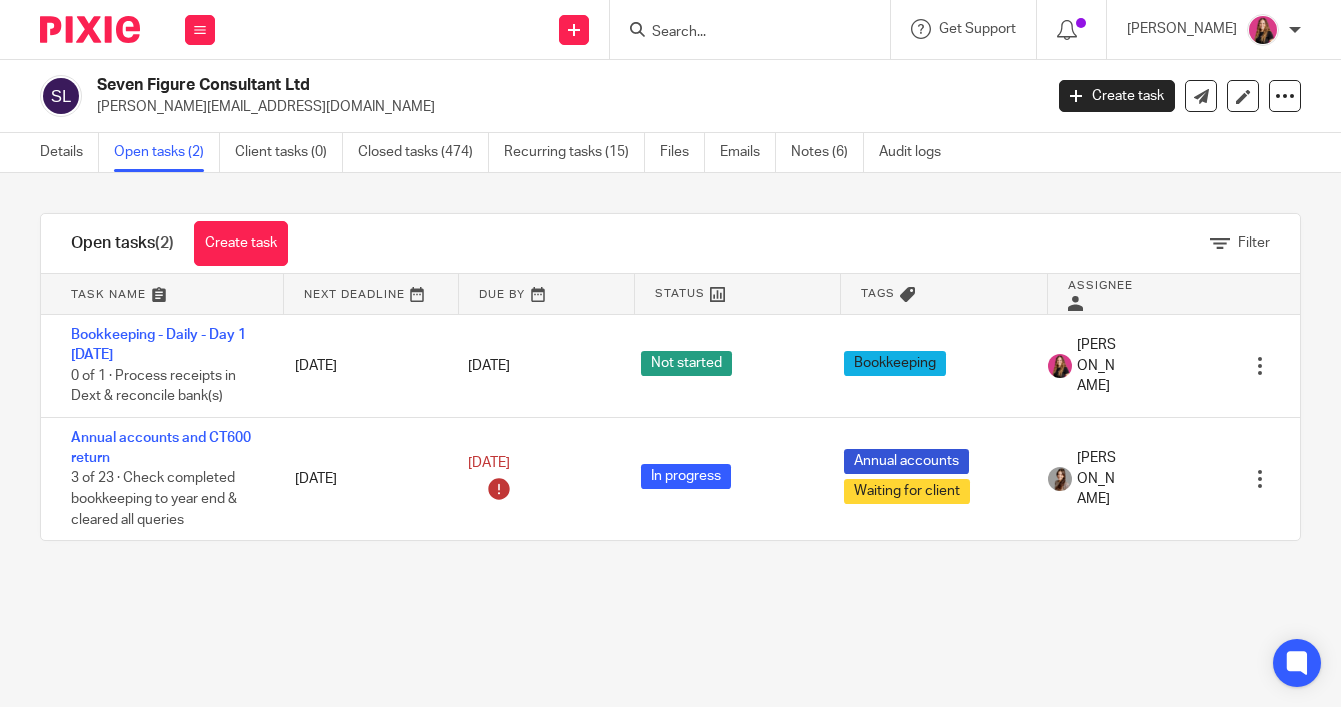 scroll, scrollTop: 0, scrollLeft: 0, axis: both 